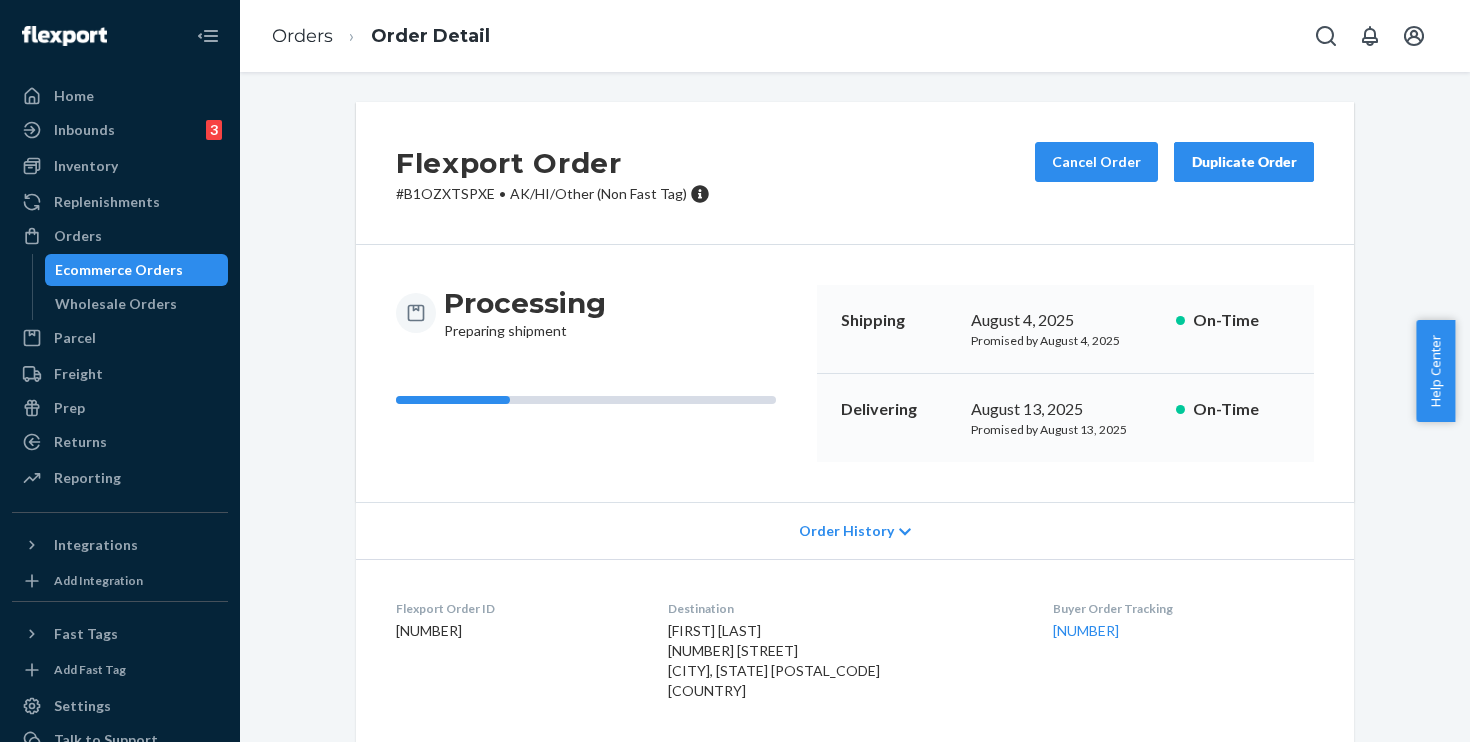 scroll, scrollTop: 0, scrollLeft: 0, axis: both 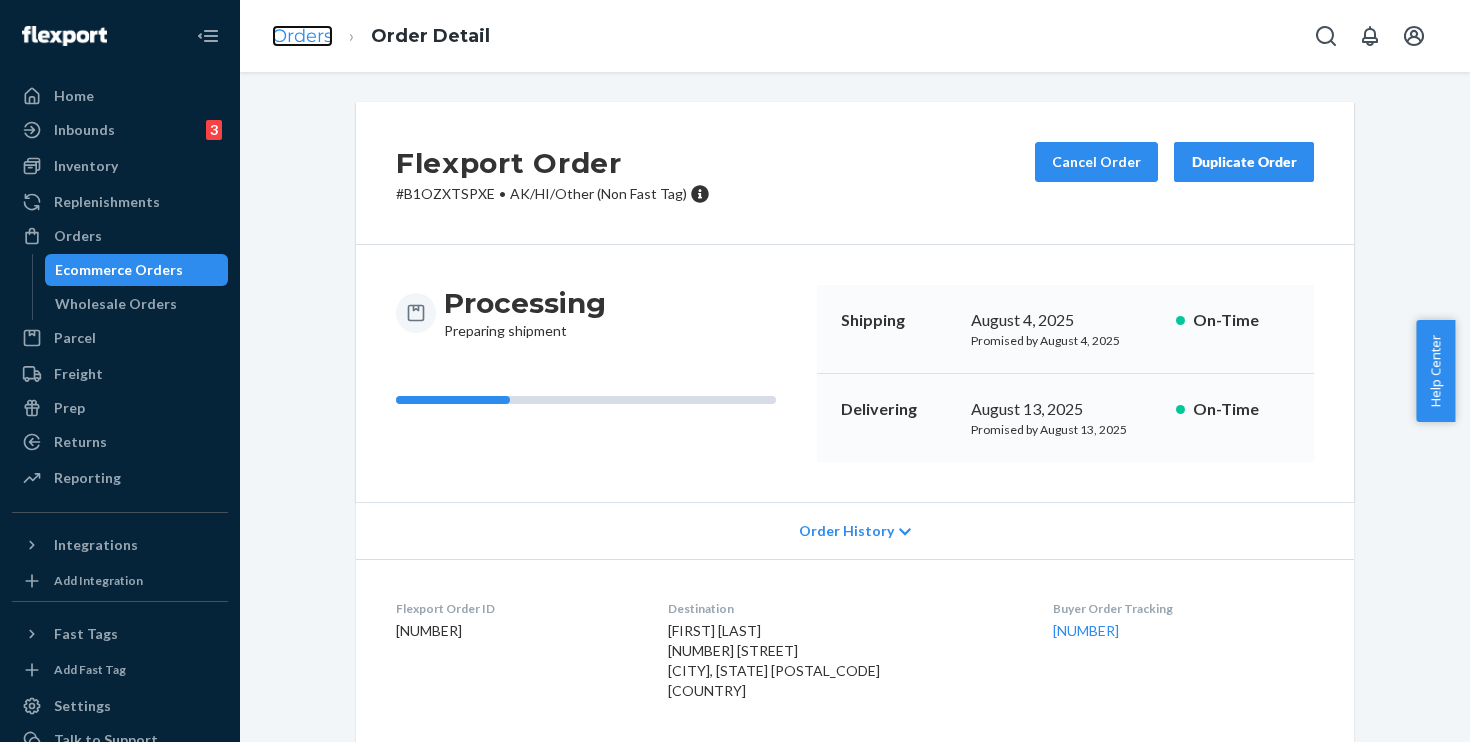 click on "Orders" at bounding box center (302, 36) 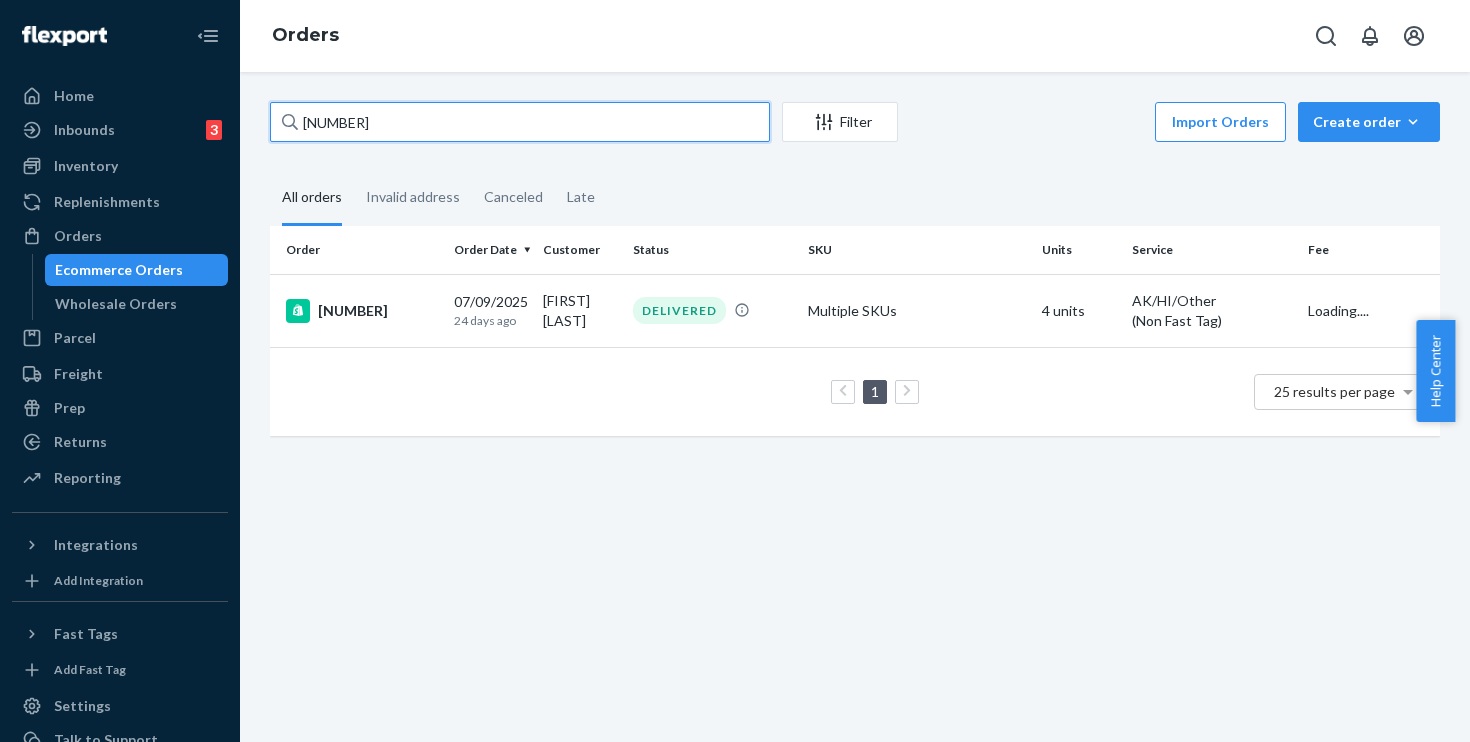click on "[NUMBER]" at bounding box center (520, 122) 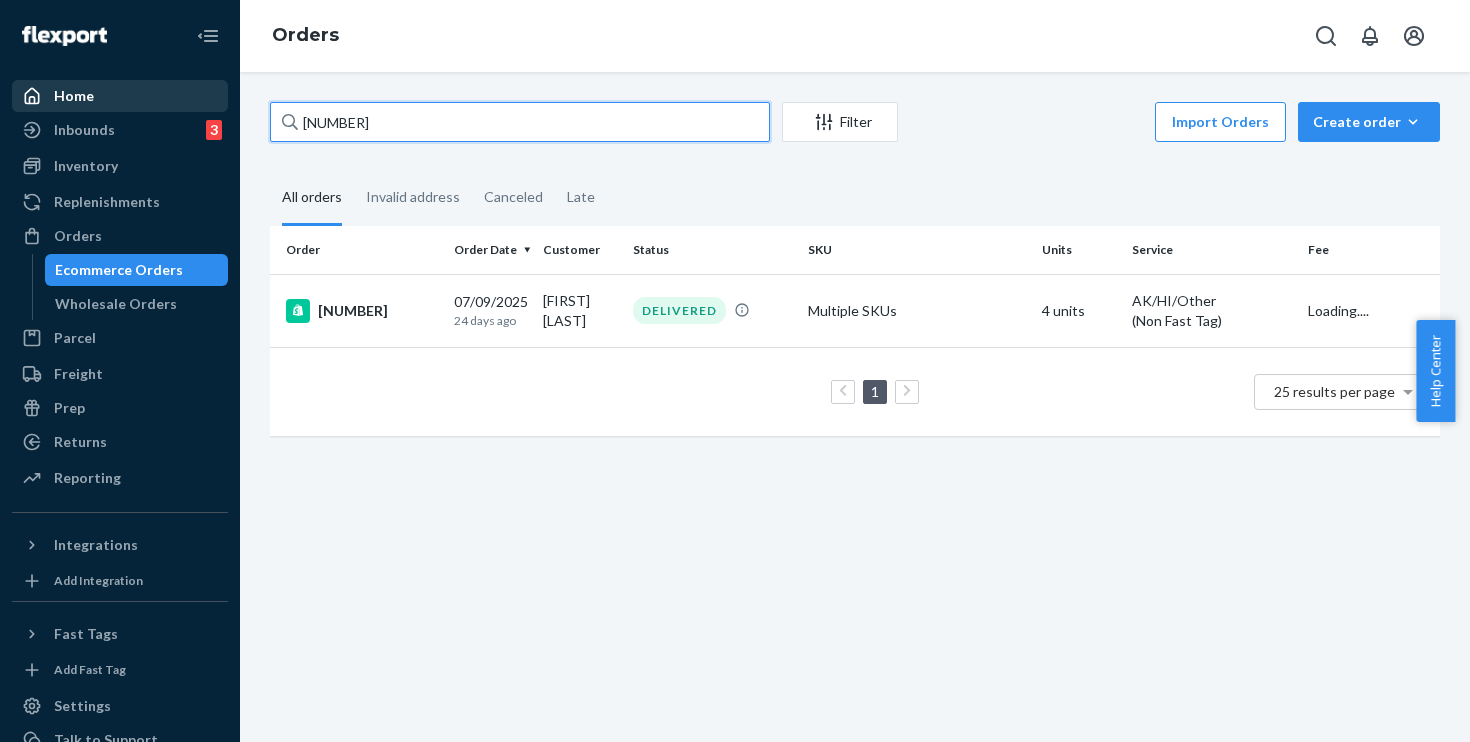 drag, startPoint x: 481, startPoint y: 116, endPoint x: 166, endPoint y: 80, distance: 317.05048 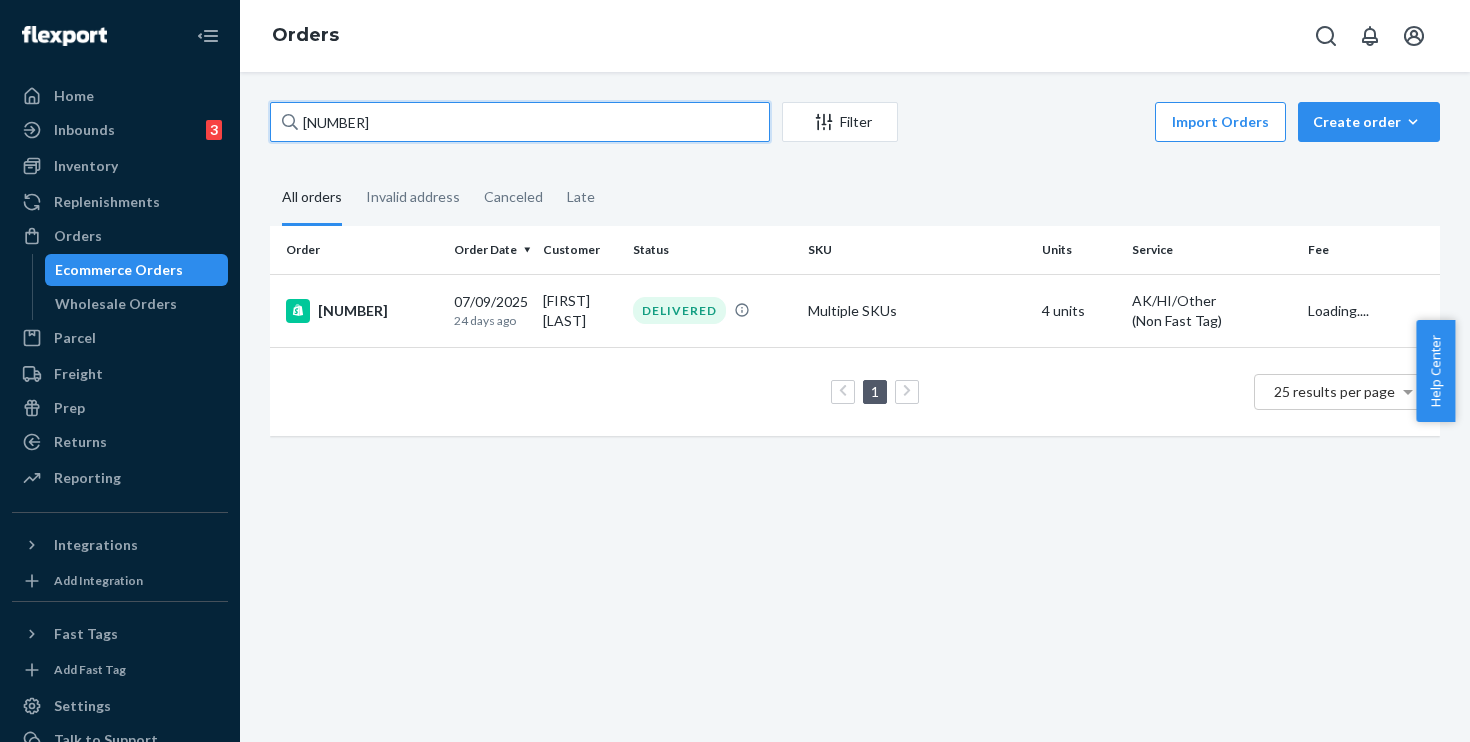 paste on "314295" 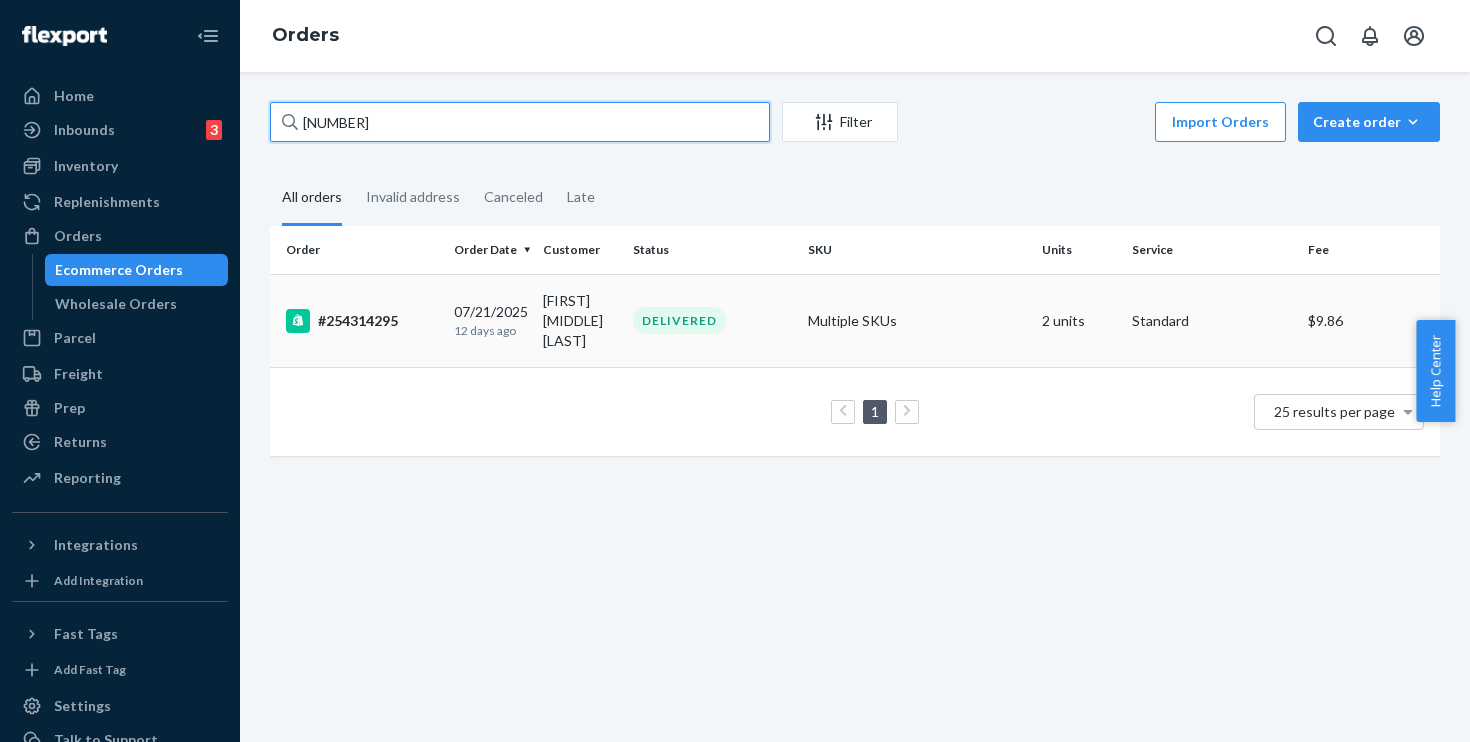 type on "[NUMBER]" 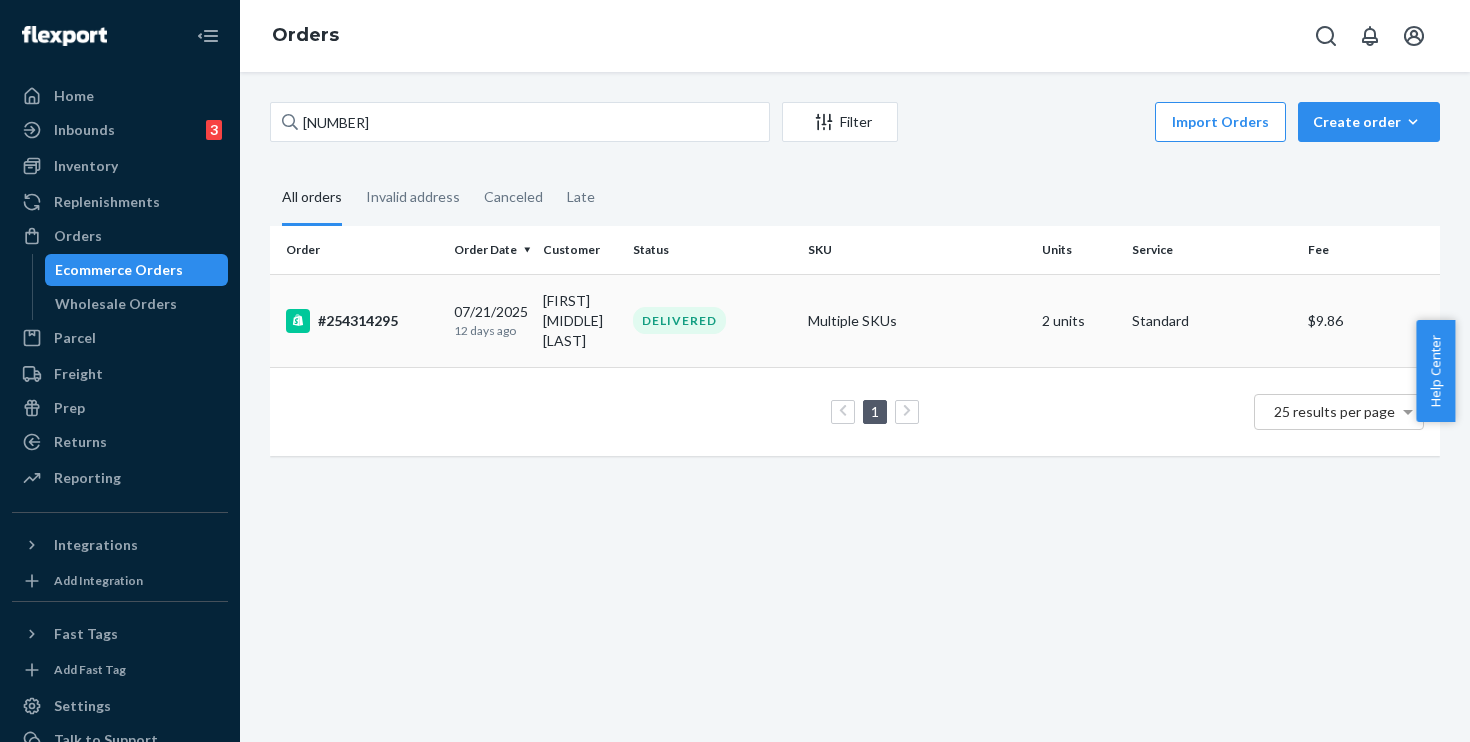 click on "#254314295" at bounding box center (362, 321) 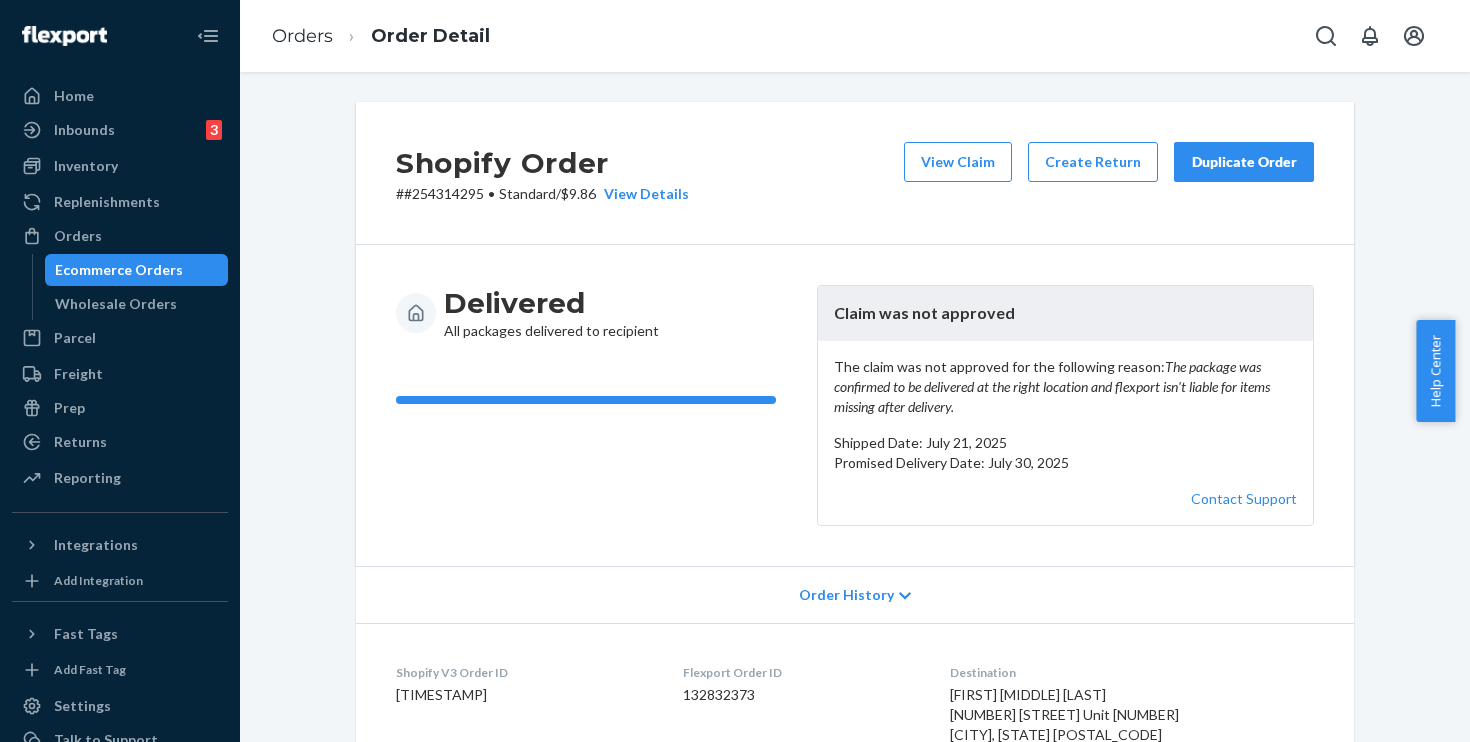 click on "Duplicate Order" at bounding box center [1244, 162] 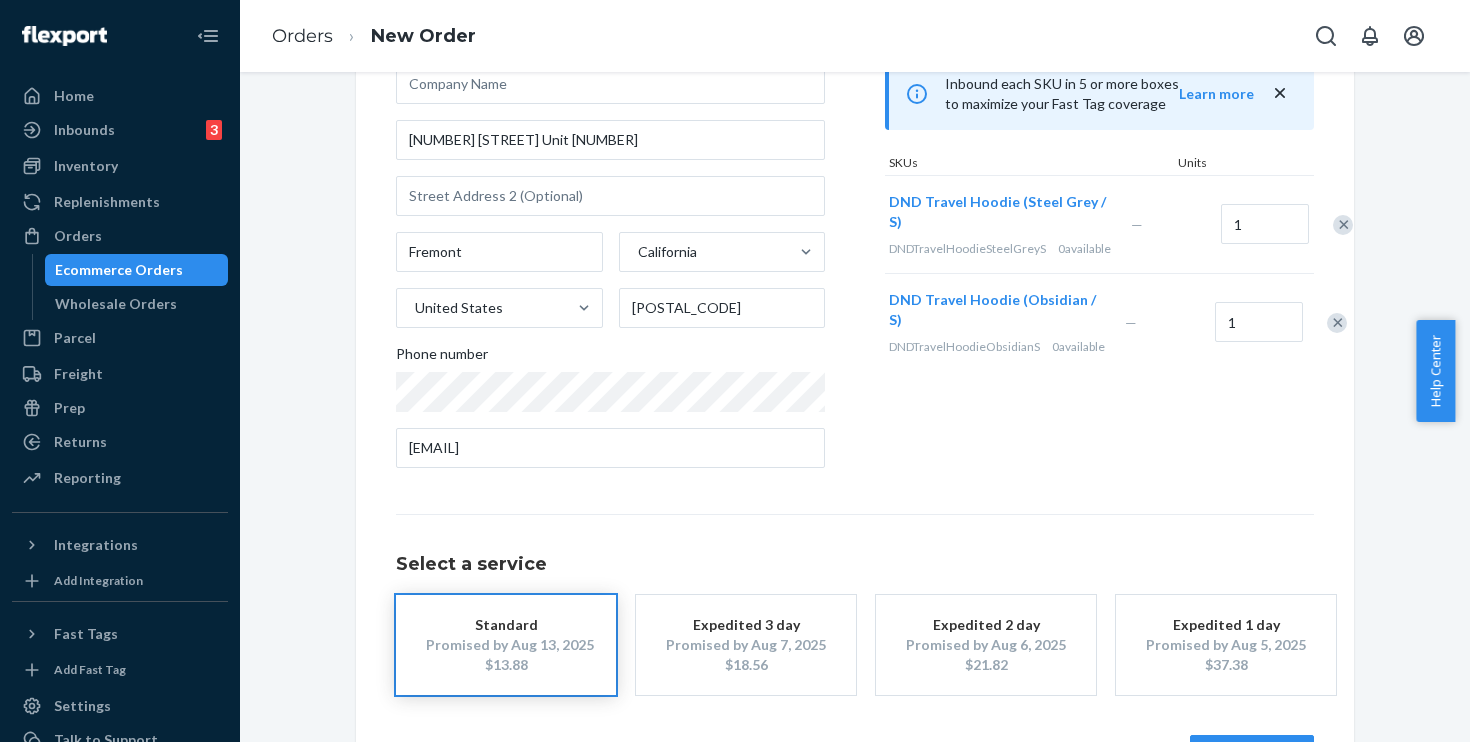 scroll, scrollTop: 24, scrollLeft: 0, axis: vertical 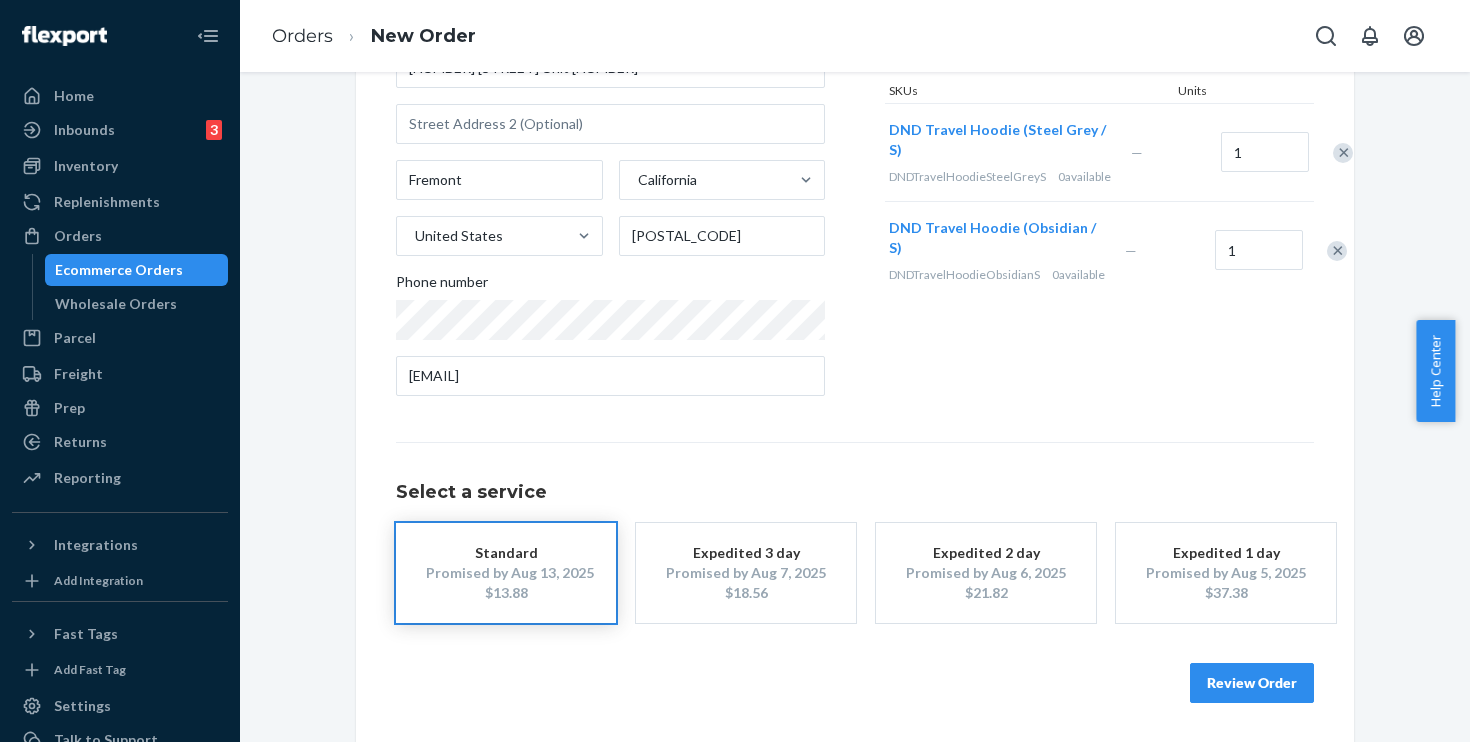 click on "Review Order" at bounding box center [1252, 683] 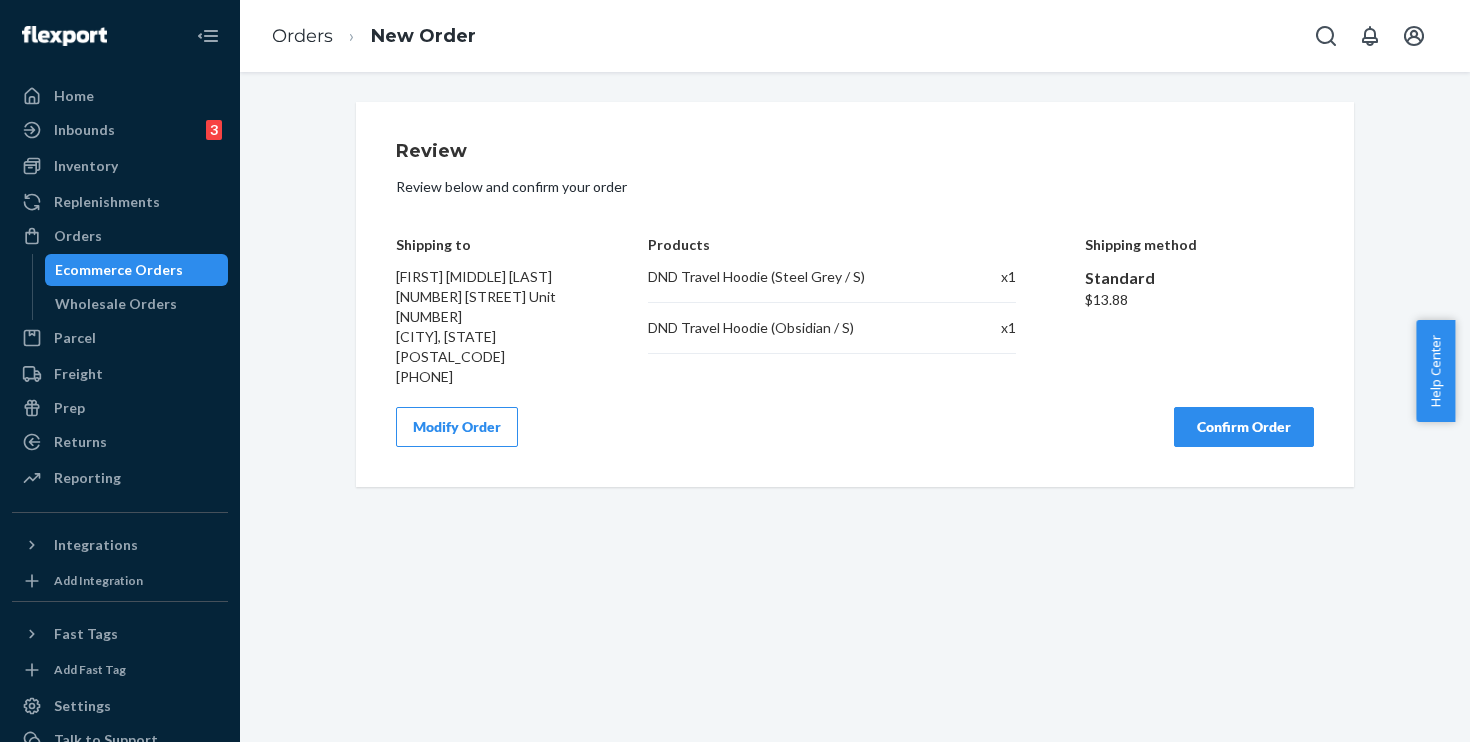 click on "Confirm Order" at bounding box center (1244, 427) 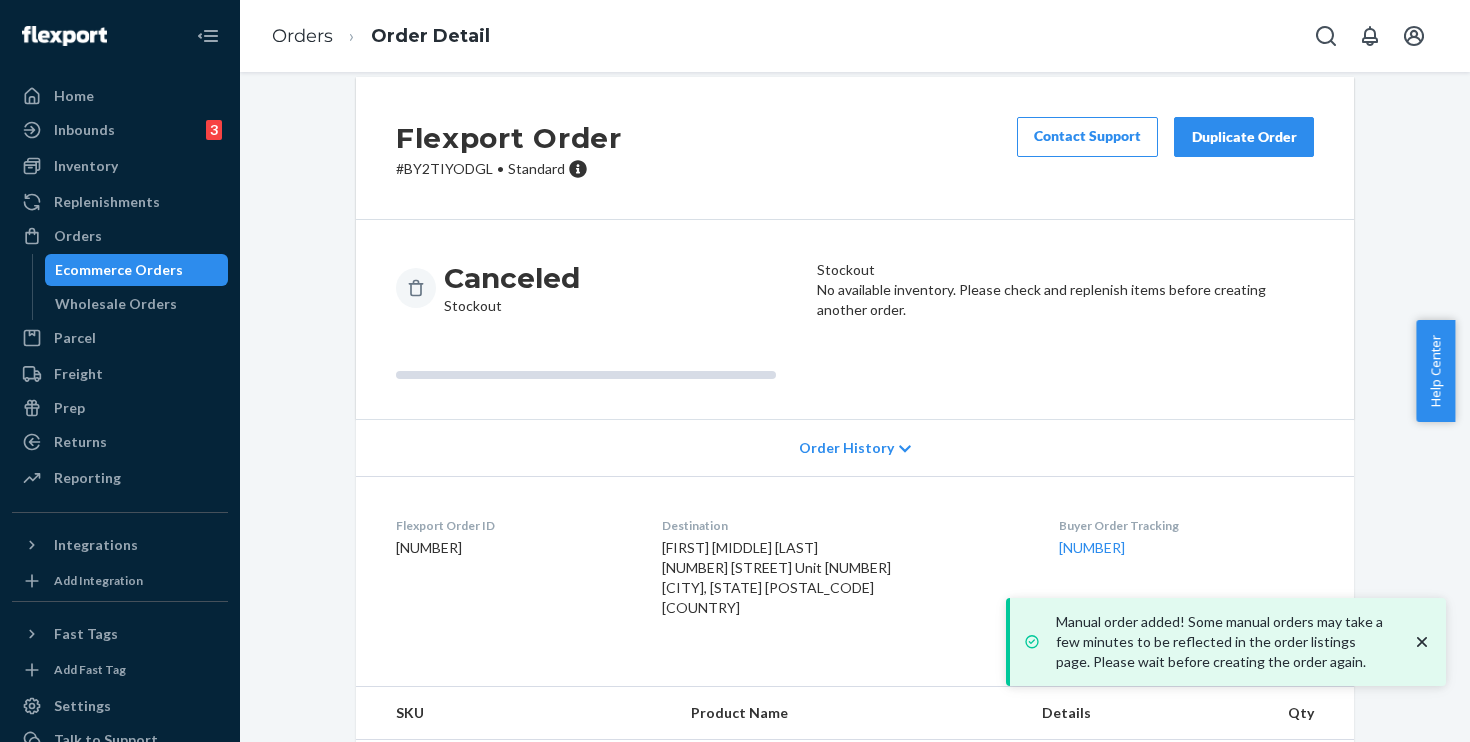 scroll, scrollTop: 59, scrollLeft: 0, axis: vertical 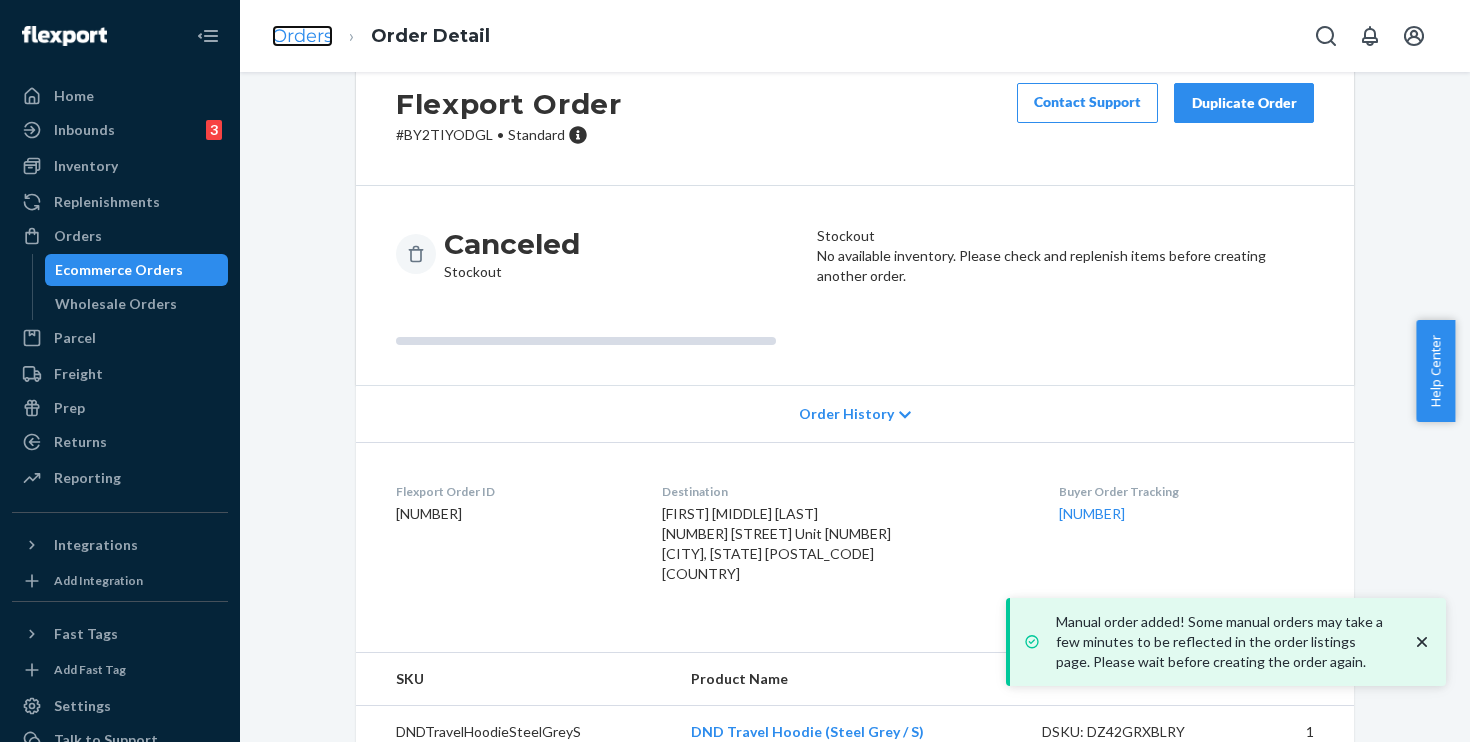 click on "Orders" at bounding box center (302, 36) 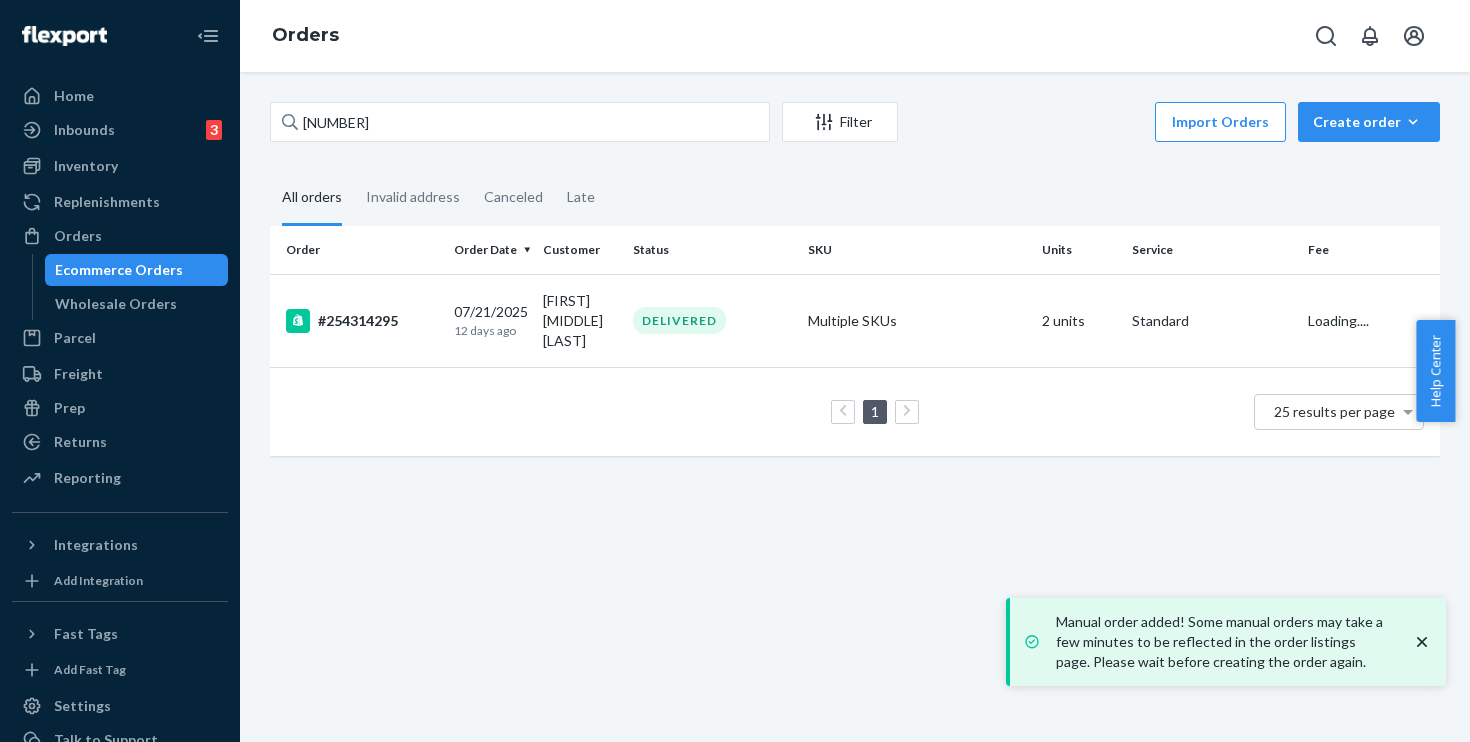 scroll, scrollTop: 0, scrollLeft: 0, axis: both 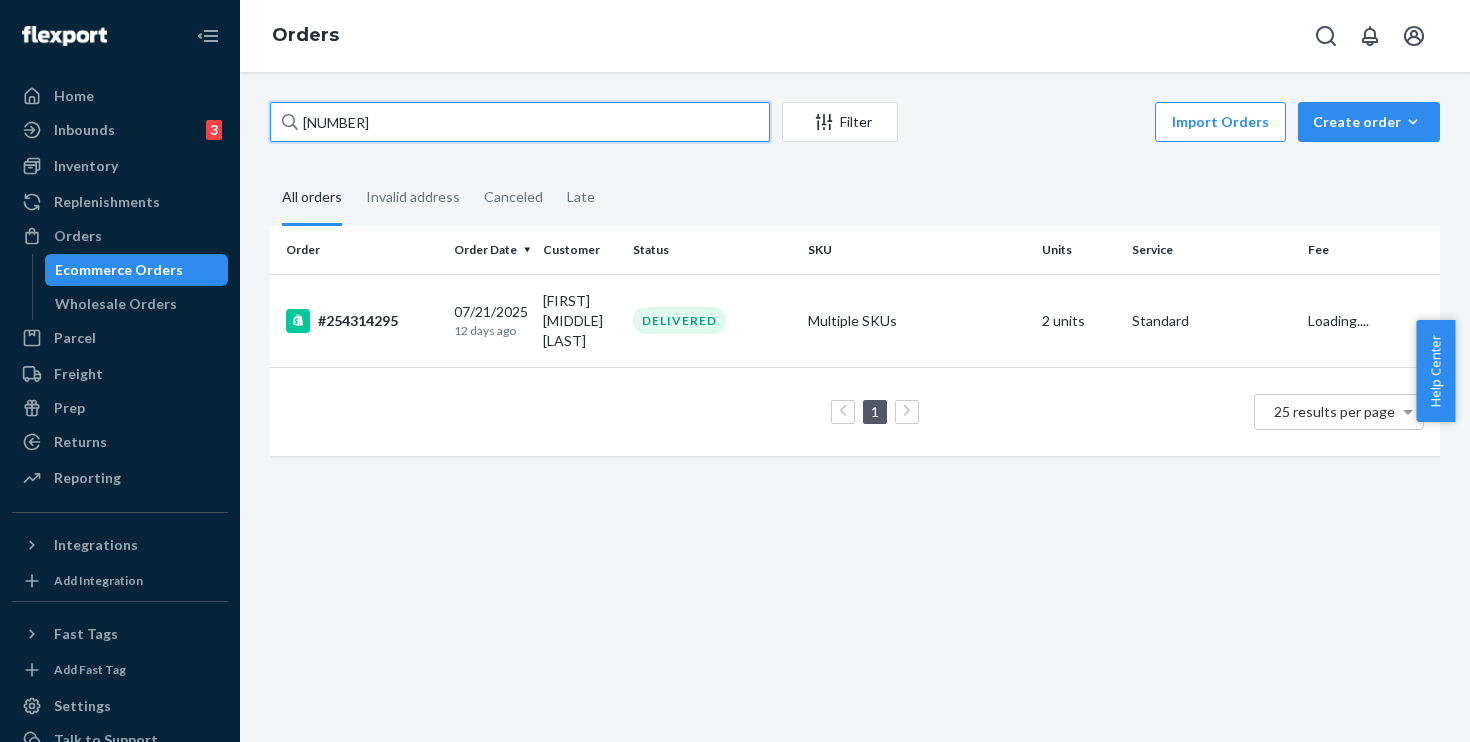 click on "[NUMBER]" at bounding box center [520, 122] 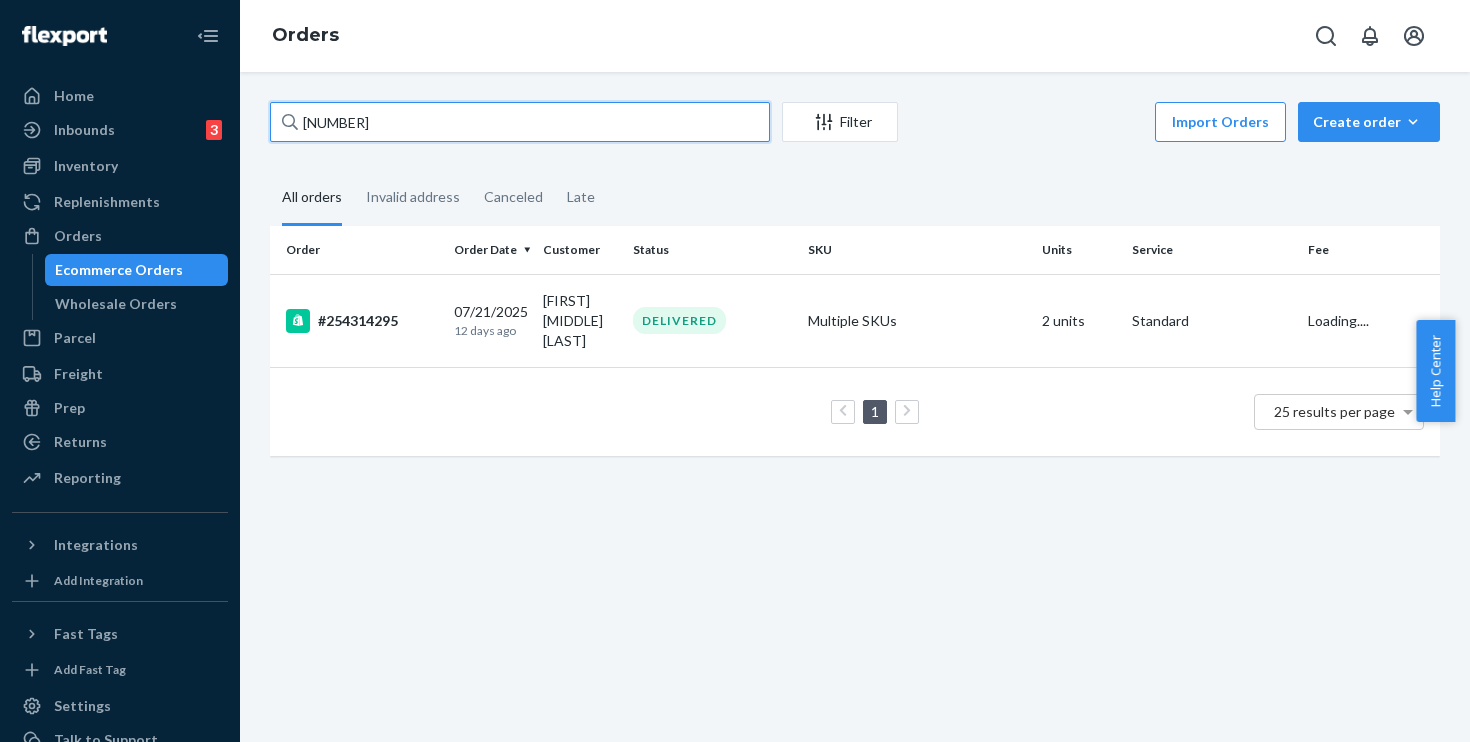 click on "[NUMBER] Filter Import Orders Create orderEcommerce order Removal order All orders Invalid address Canceled Late Order Order Date Customer Status SKU Units Service Fee #[NUMBER] 07/21/2025 12 days ago [FIRST] [MIDDLE] [LAST] DELIVERED Multiple SKUs 2 units Standard Loading.... 1 25 results per page" at bounding box center [855, 407] 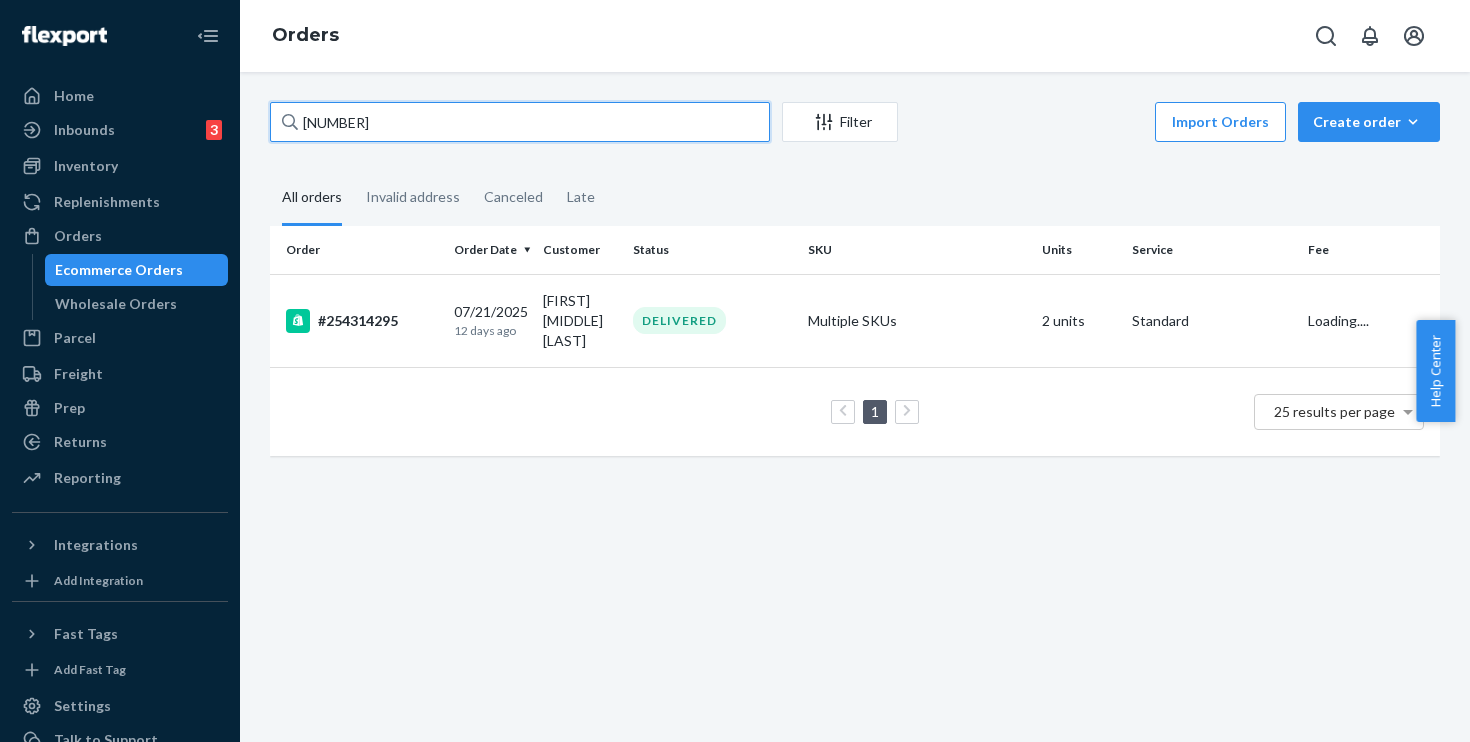 paste on "151280" 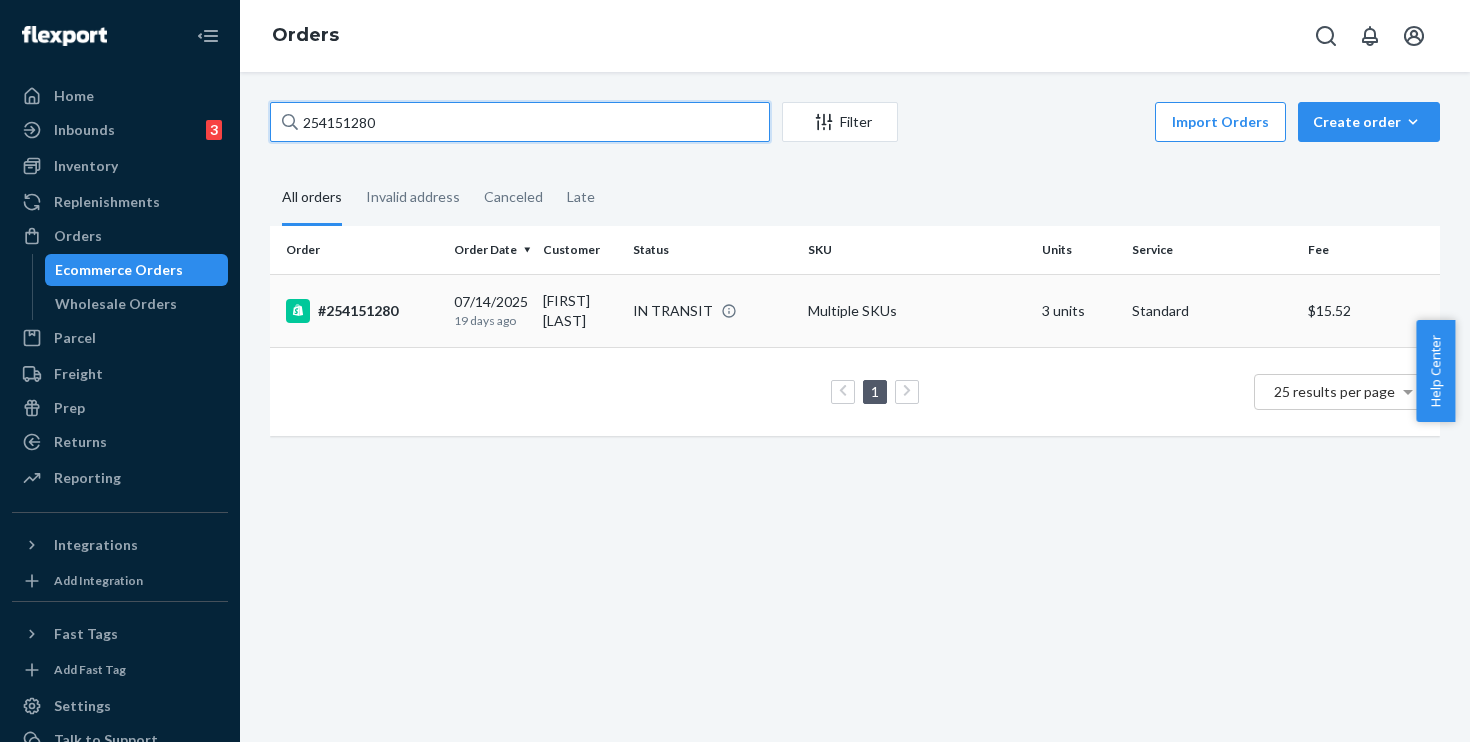 type on "254151280" 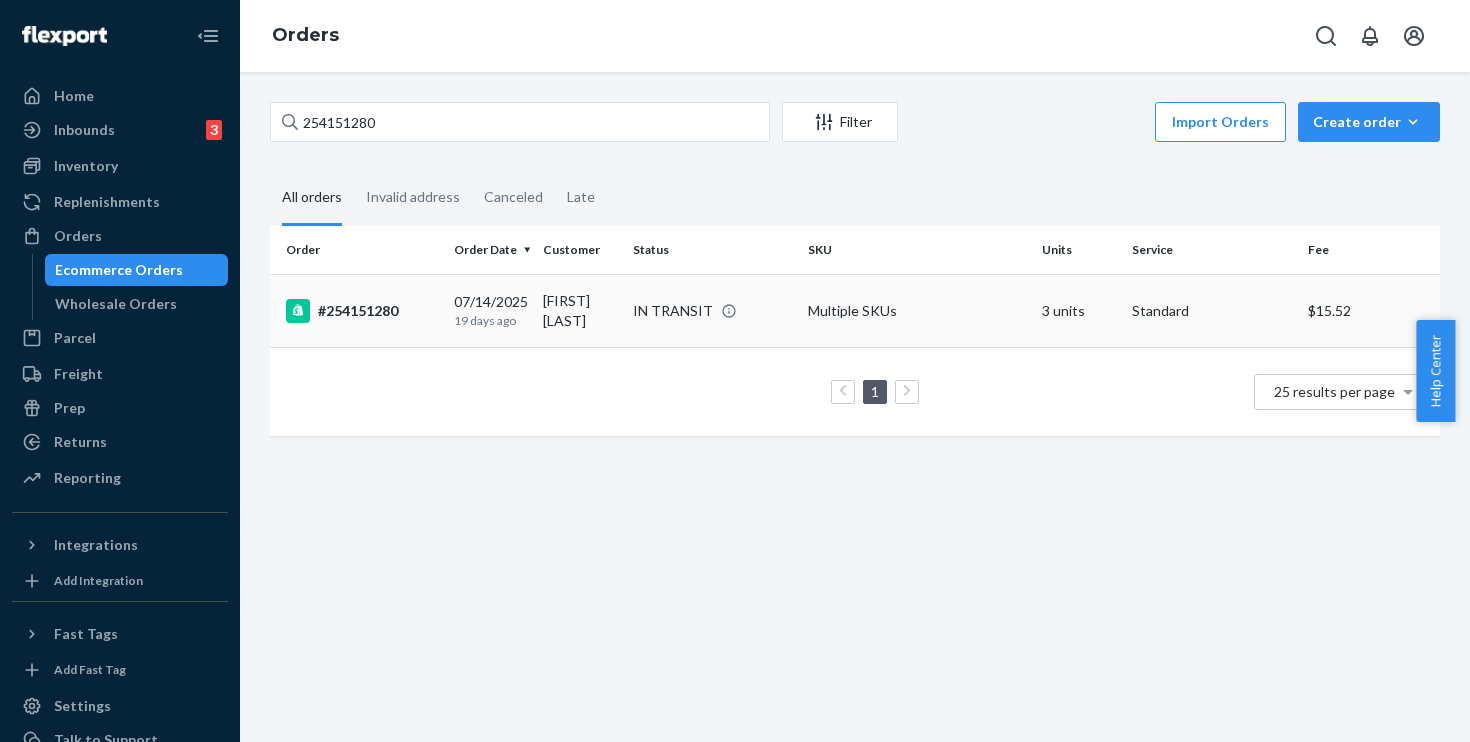 click on "Multiple SKUs" at bounding box center [917, 310] 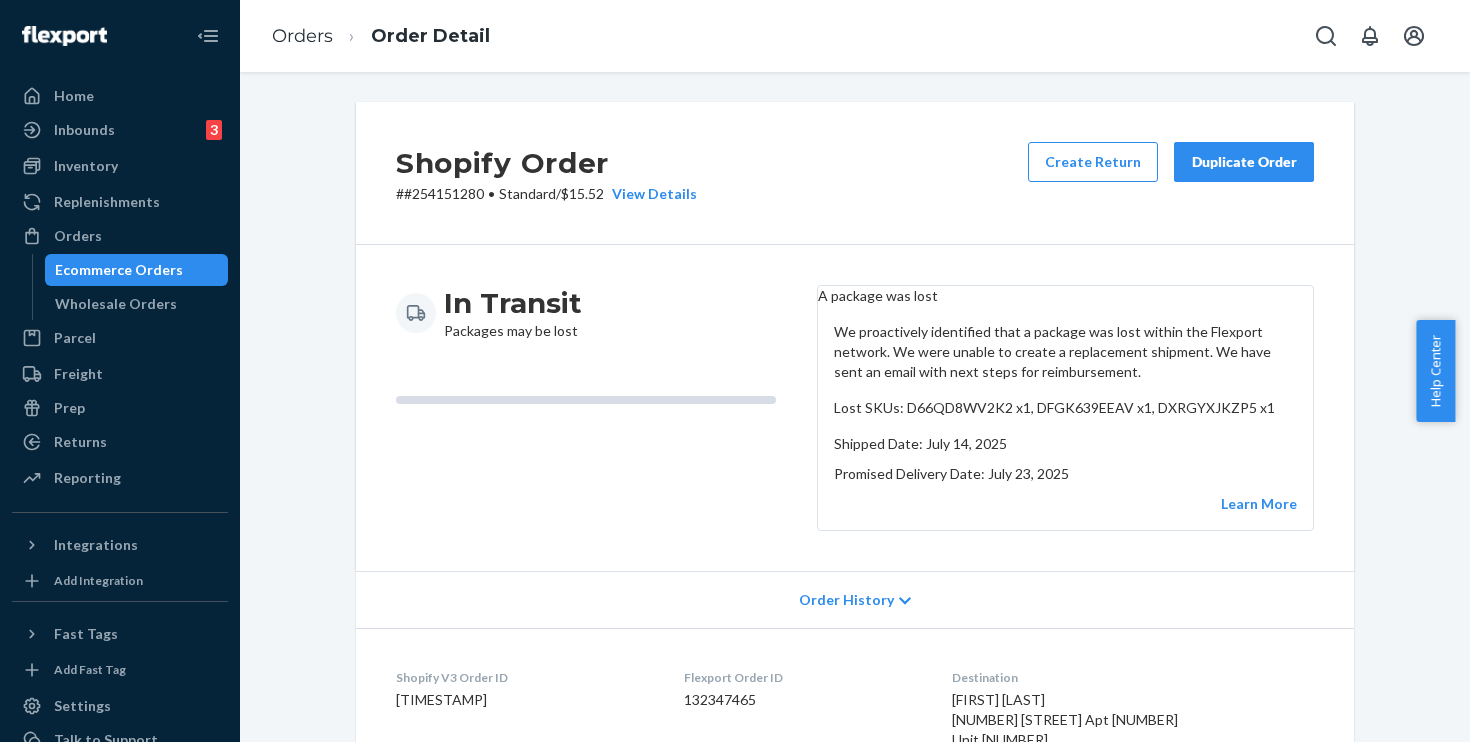 click on "In Transit Packages may be lost" at bounding box center [598, 408] 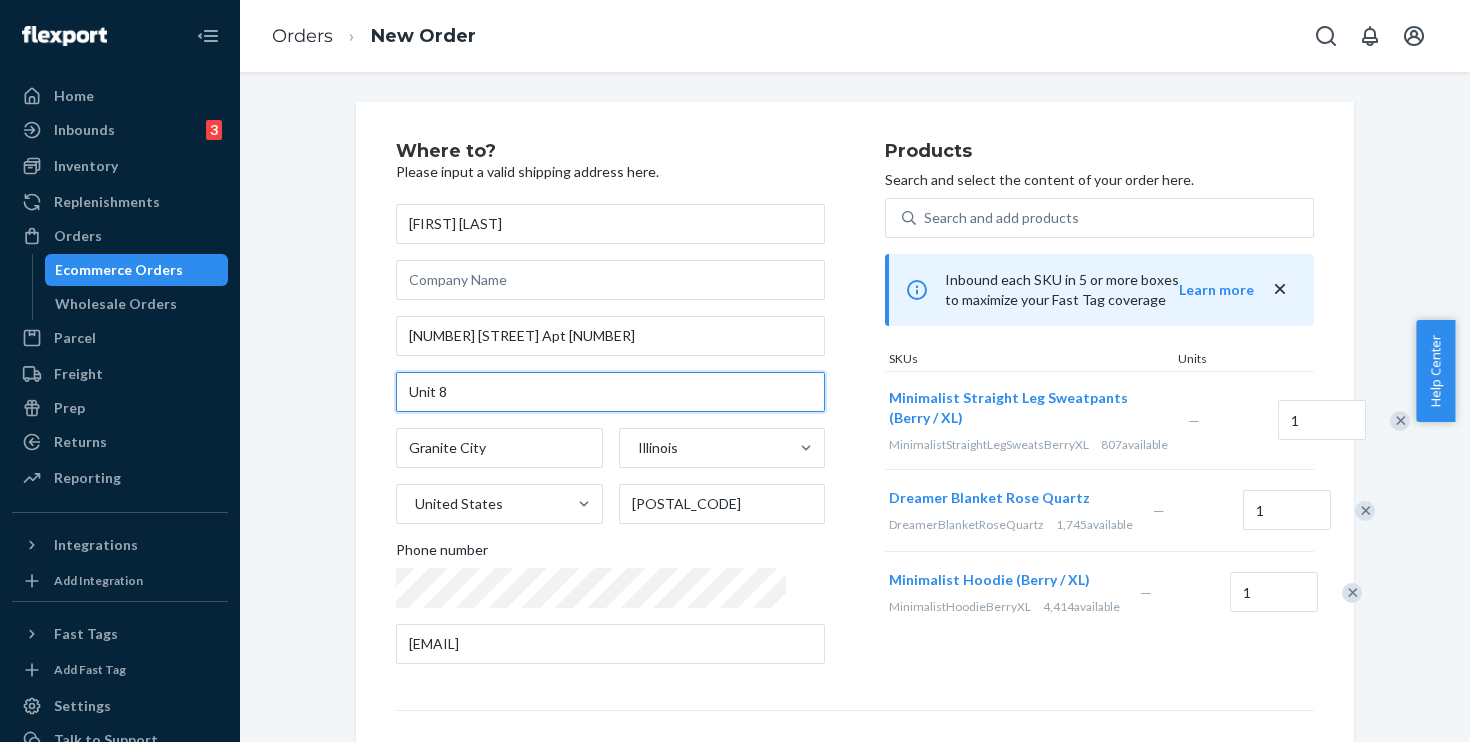 click on "Unit 8" at bounding box center (610, 392) 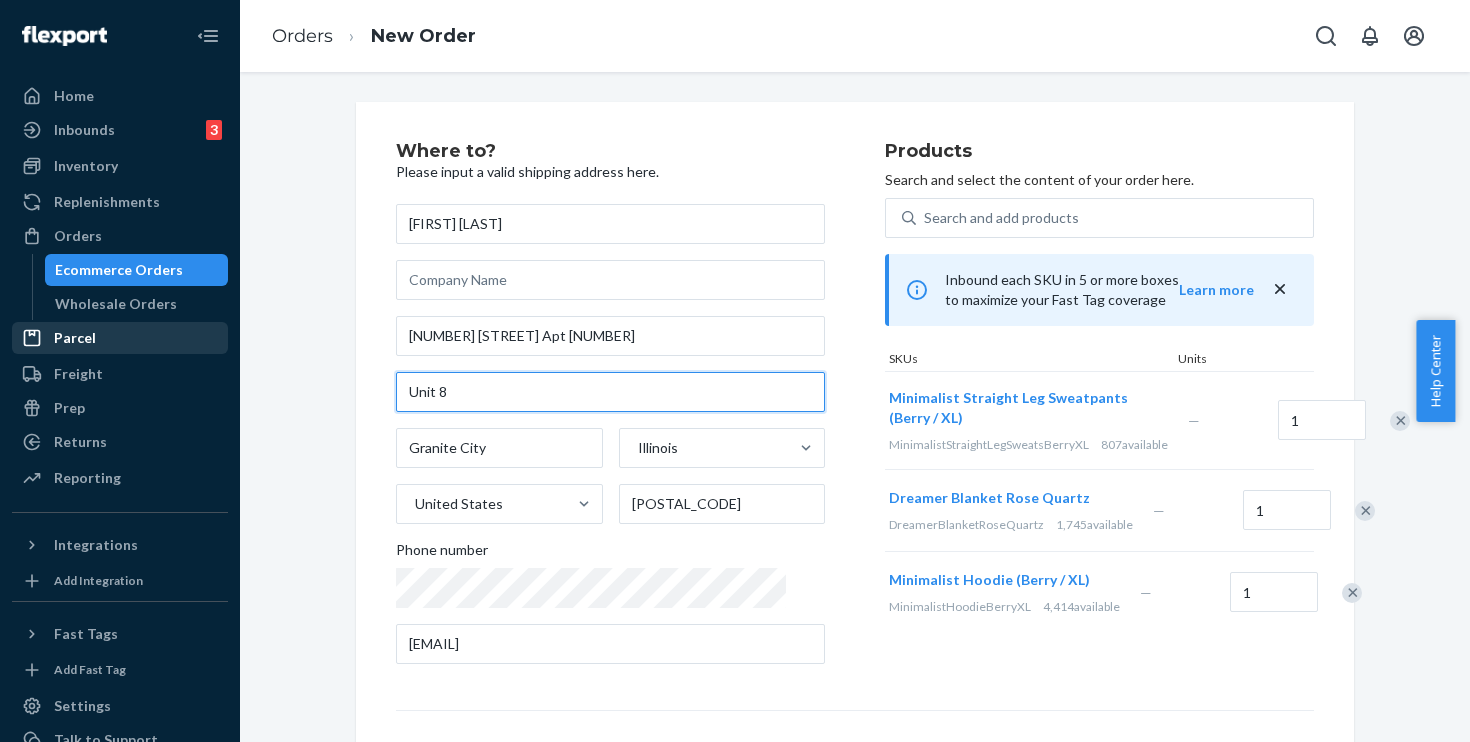 drag, startPoint x: 463, startPoint y: 390, endPoint x: 140, endPoint y: 349, distance: 325.59177 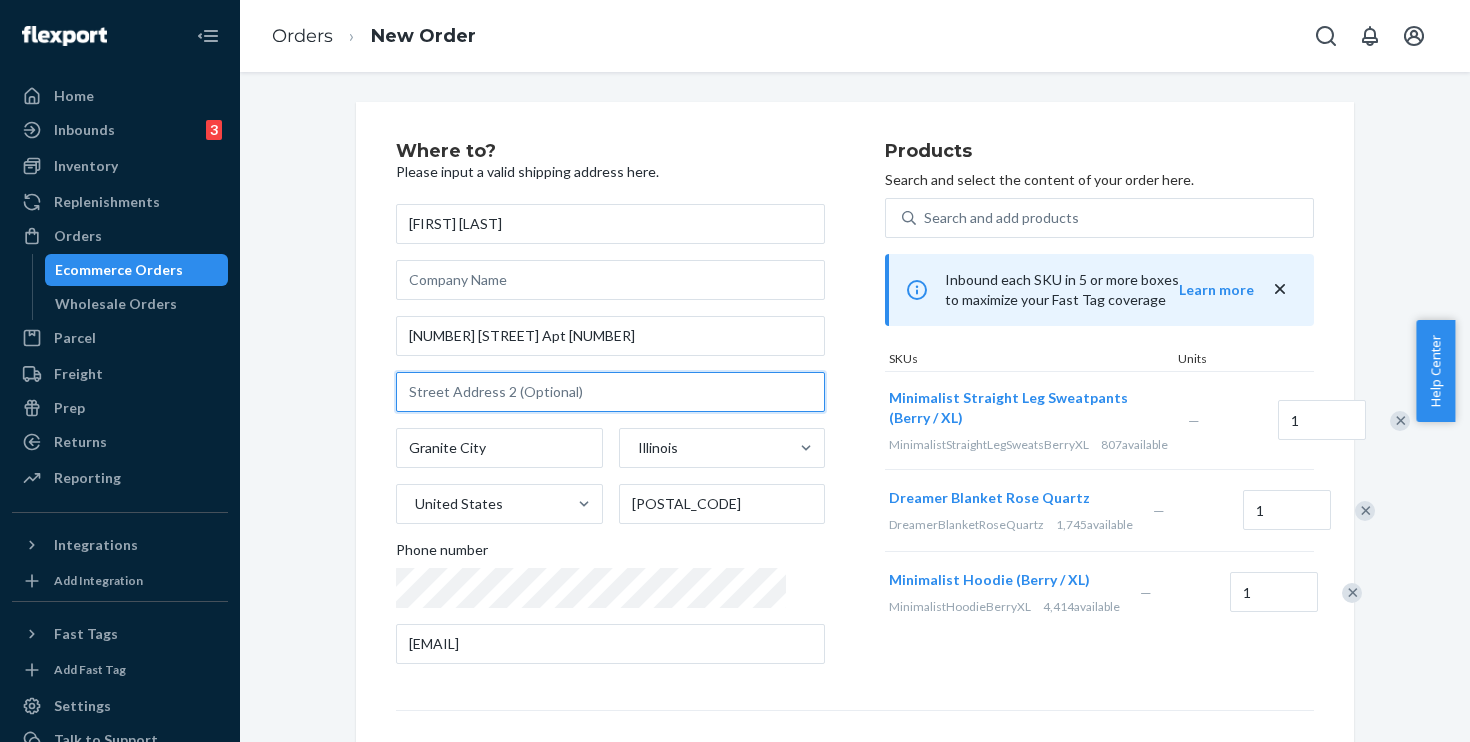 type 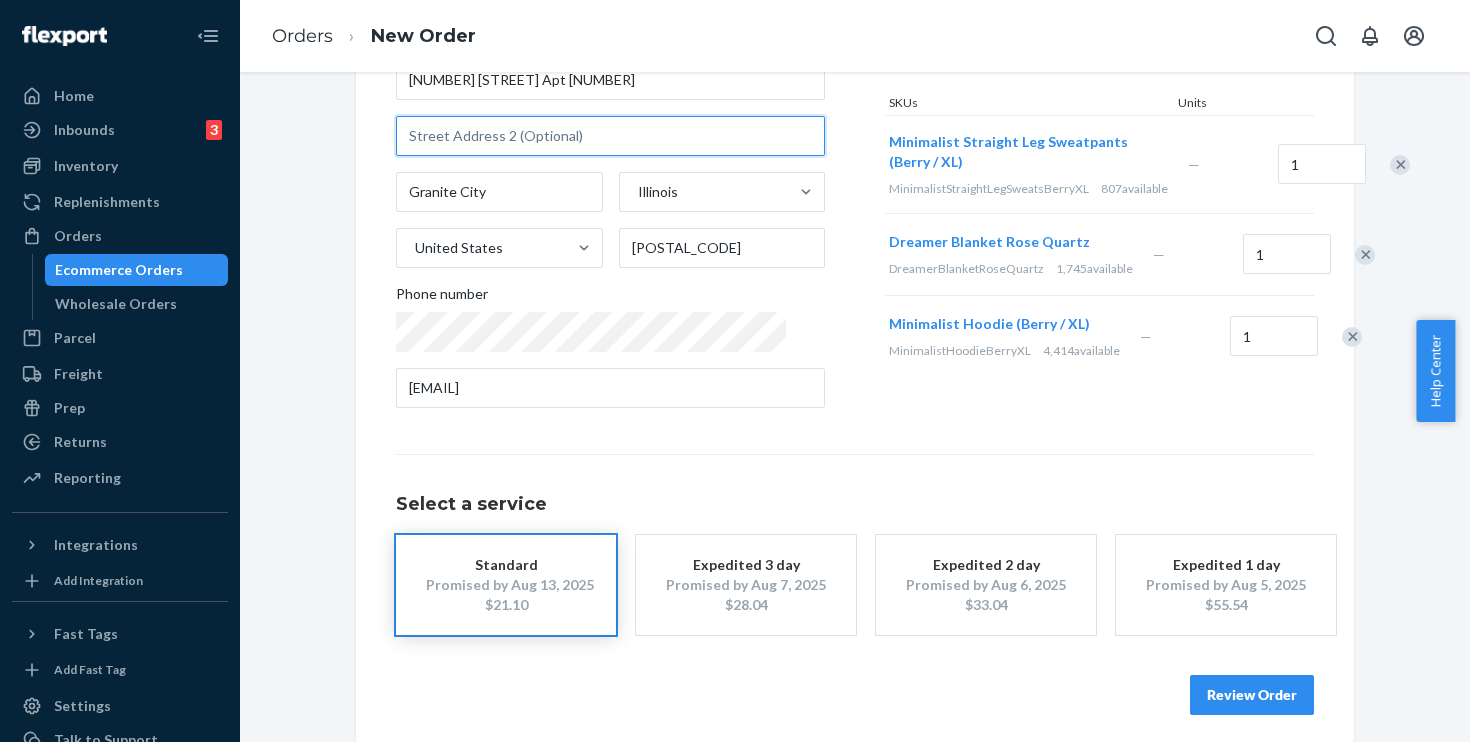 scroll, scrollTop: 268, scrollLeft: 0, axis: vertical 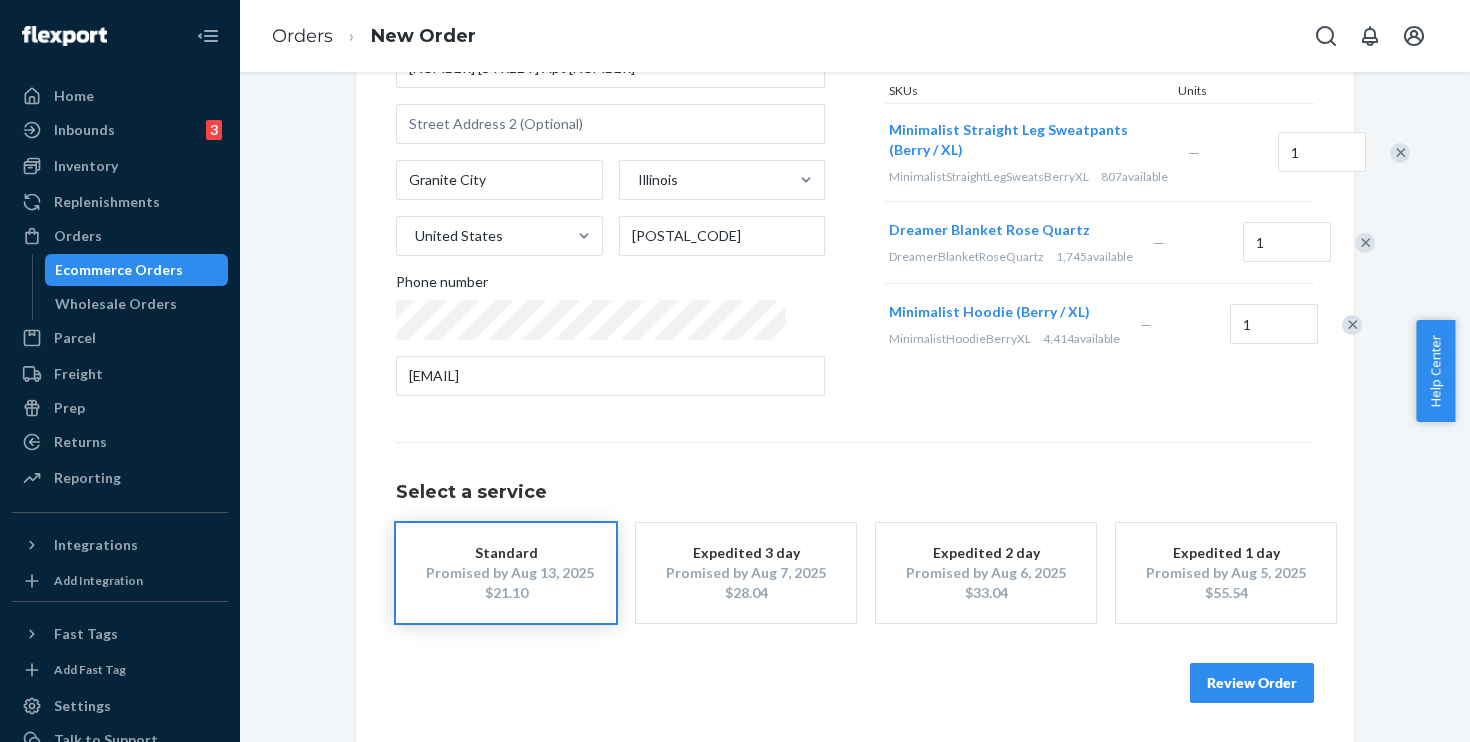 click on "Review Order" at bounding box center [1252, 683] 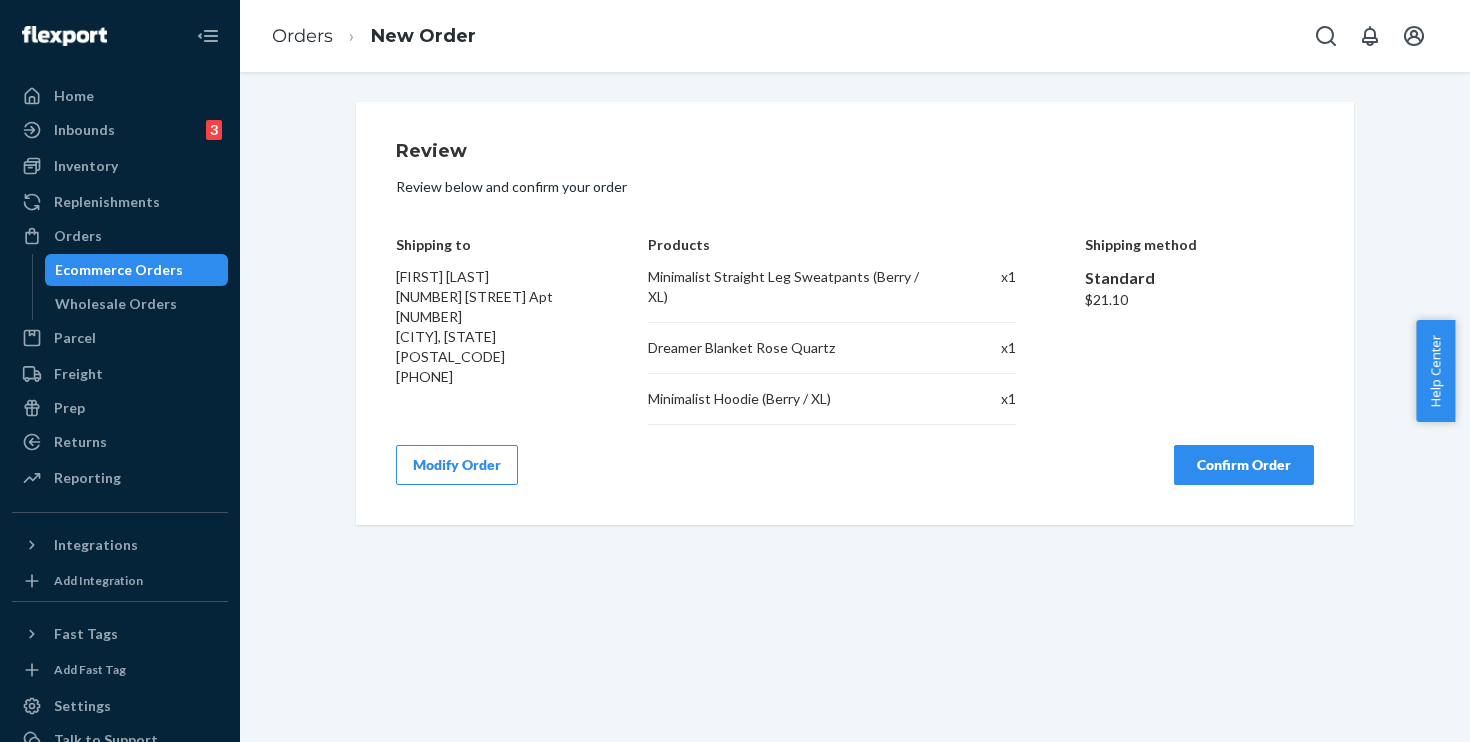 click on "Confirm Order" at bounding box center (1244, 465) 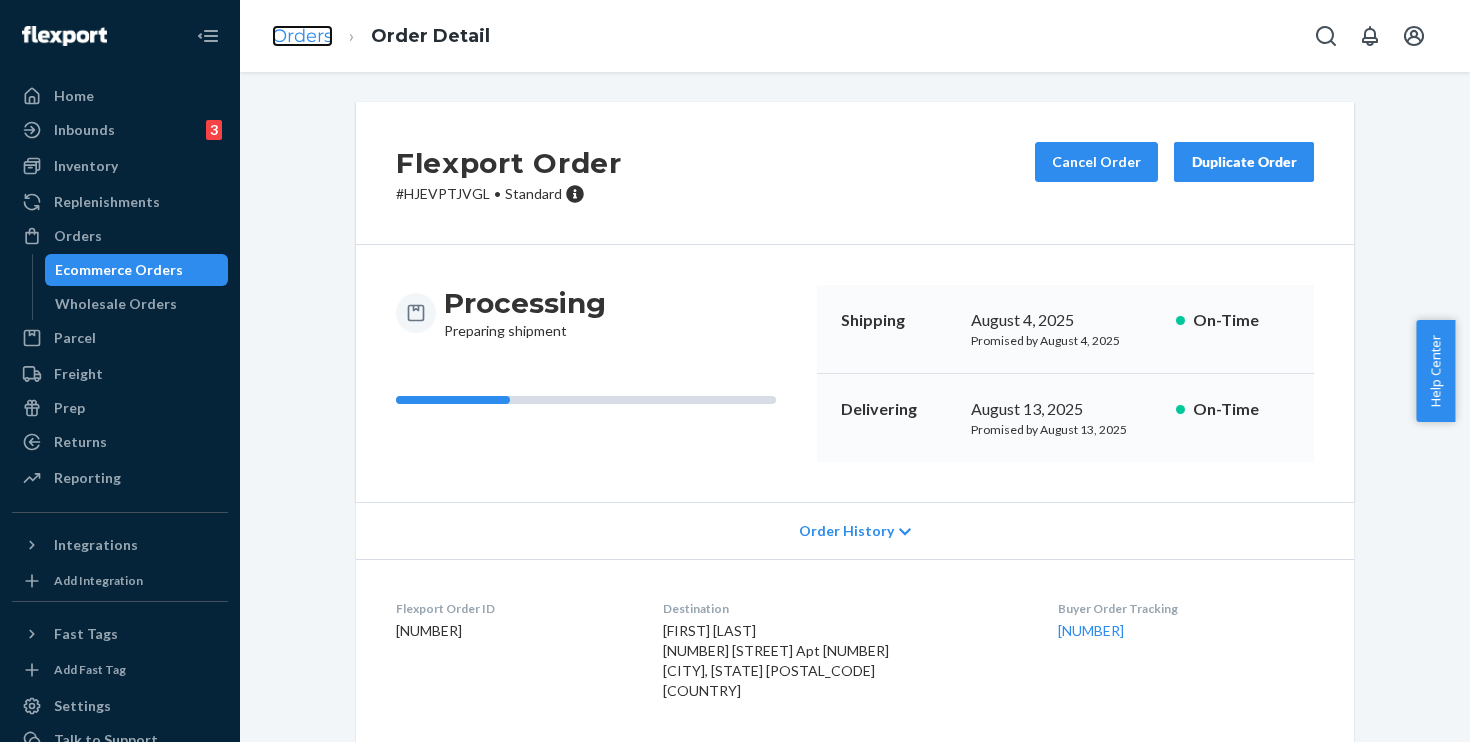 click on "Orders" at bounding box center [302, 36] 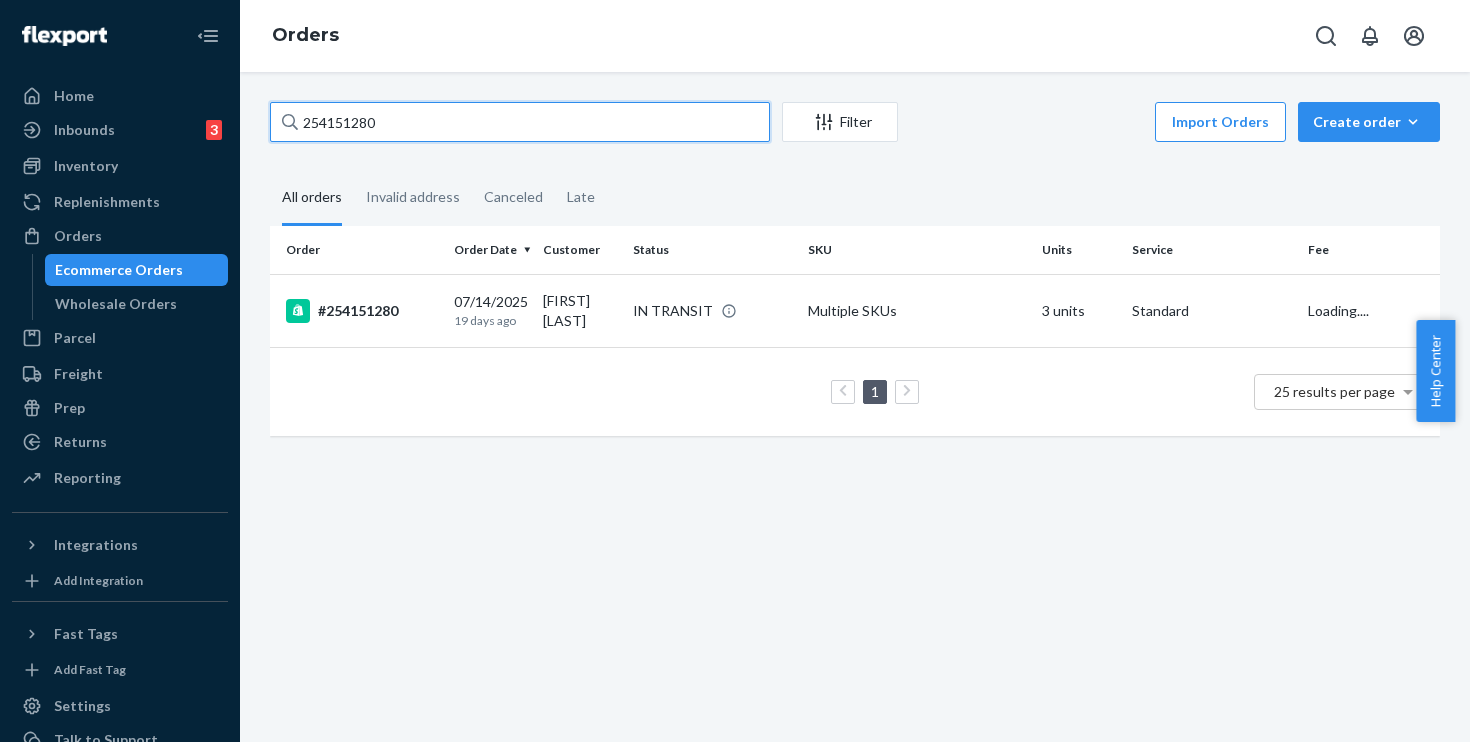 click on "254151280" at bounding box center (520, 122) 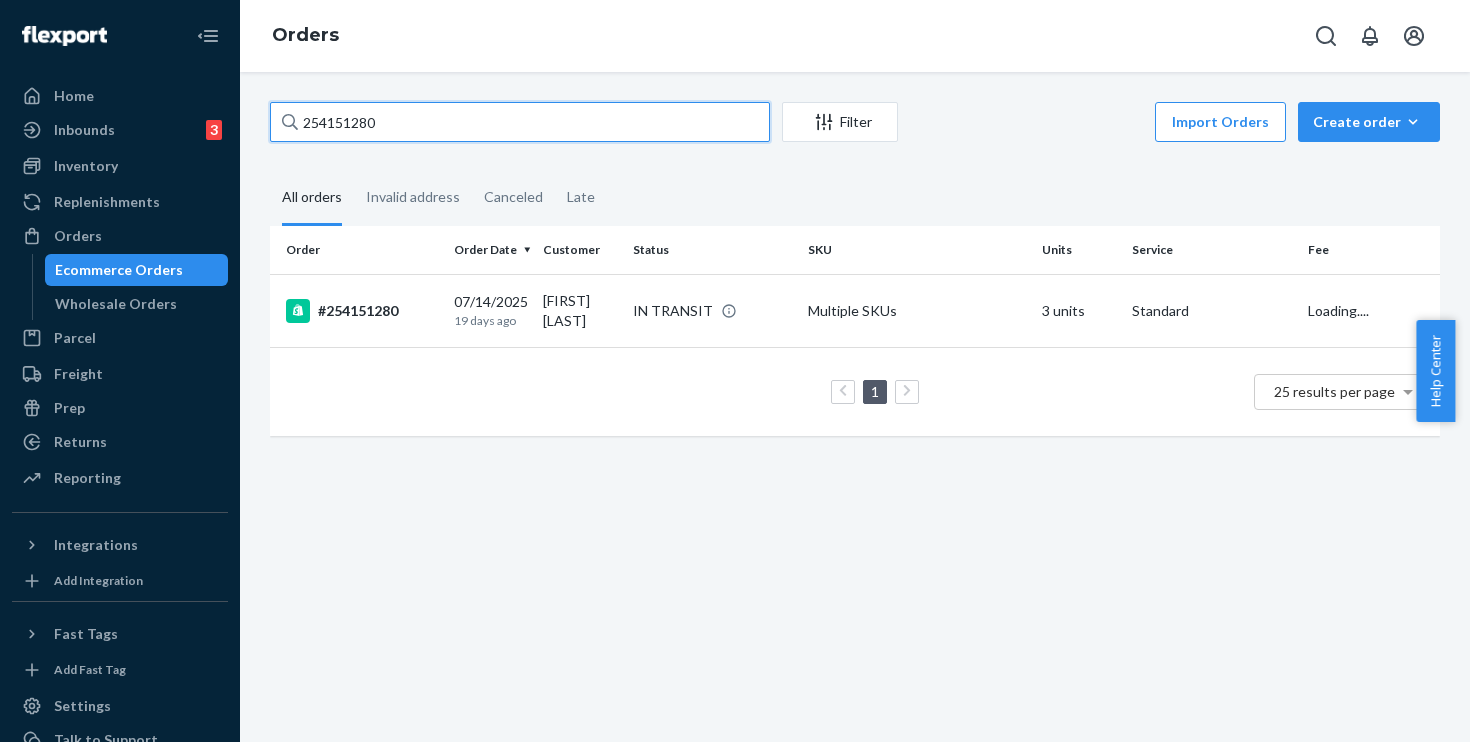 click on "[NUMBER] 25 results per page" at bounding box center [855, 407] 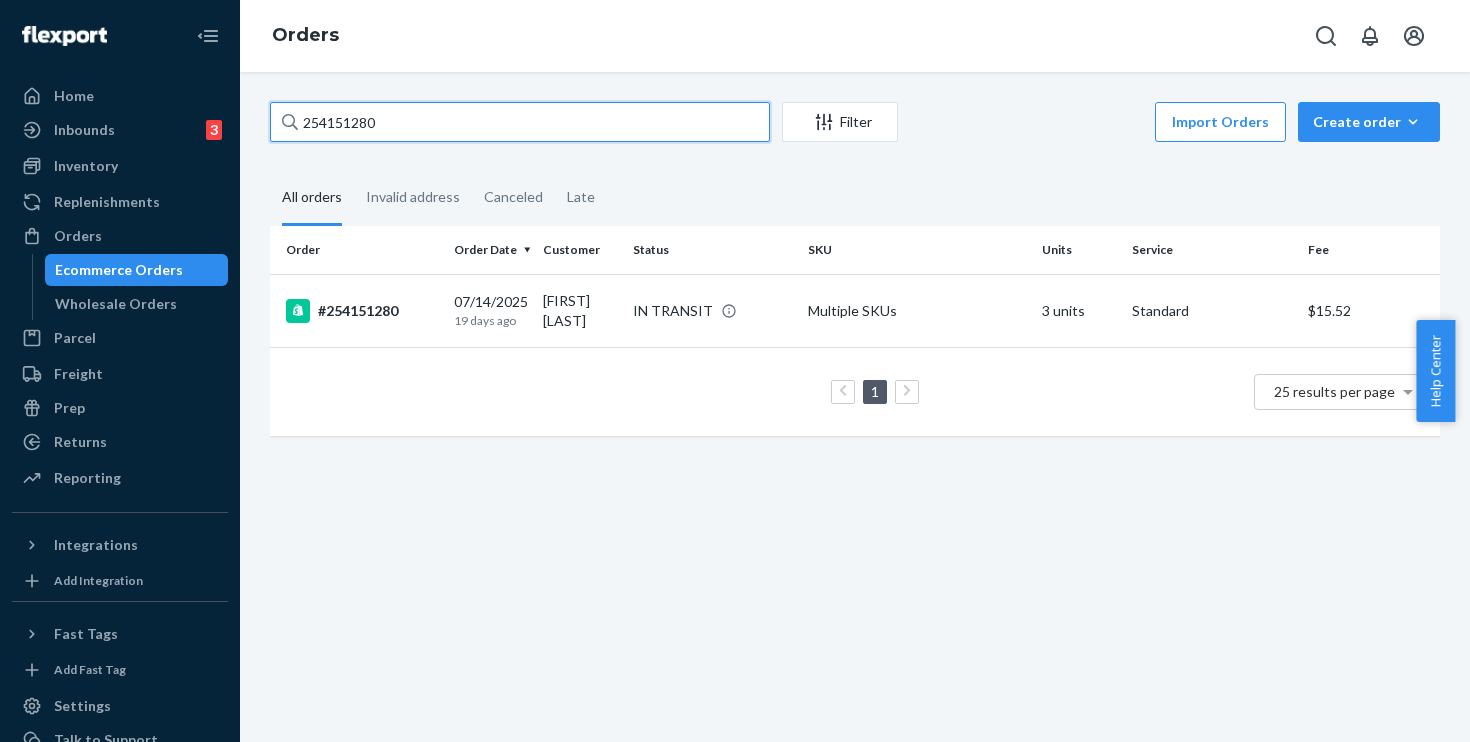 paste on "#253389887" 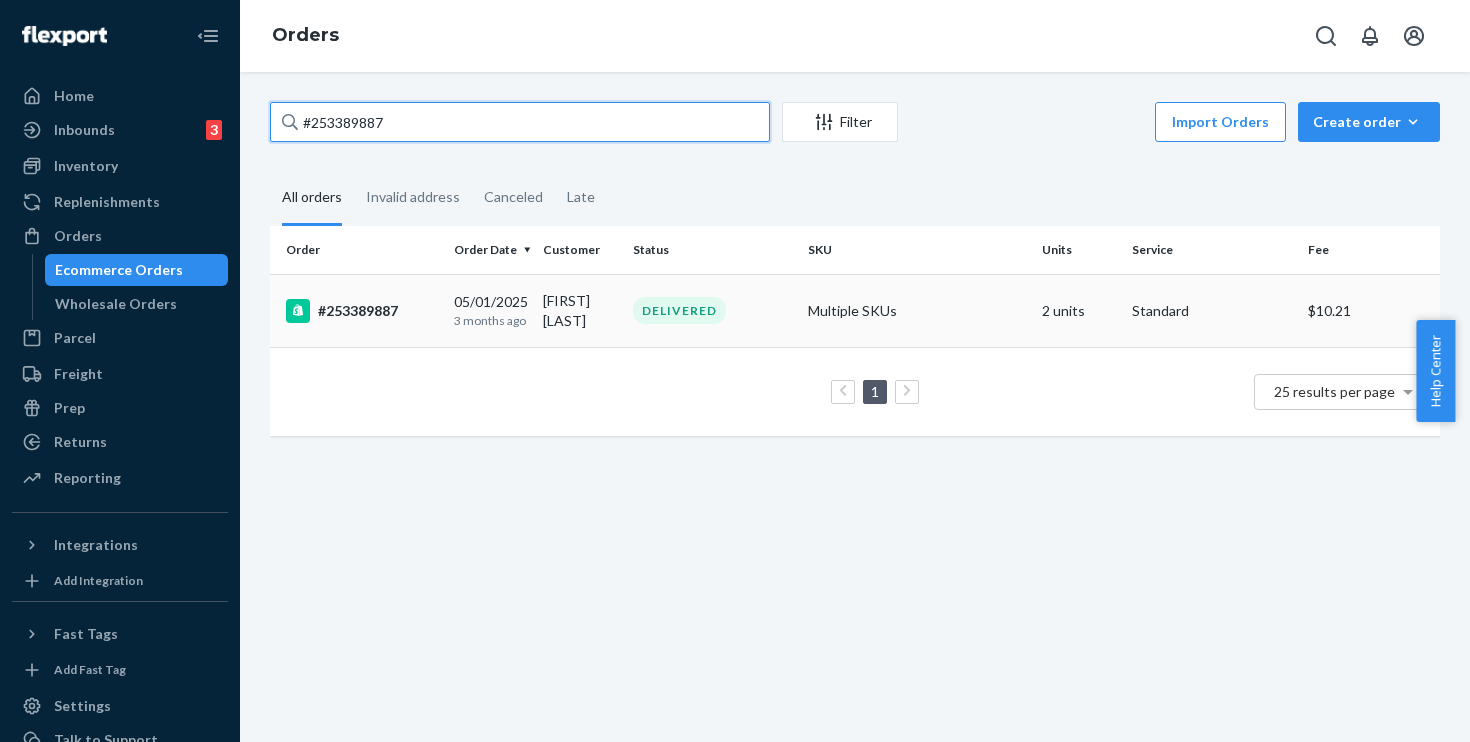 type on "#253389887" 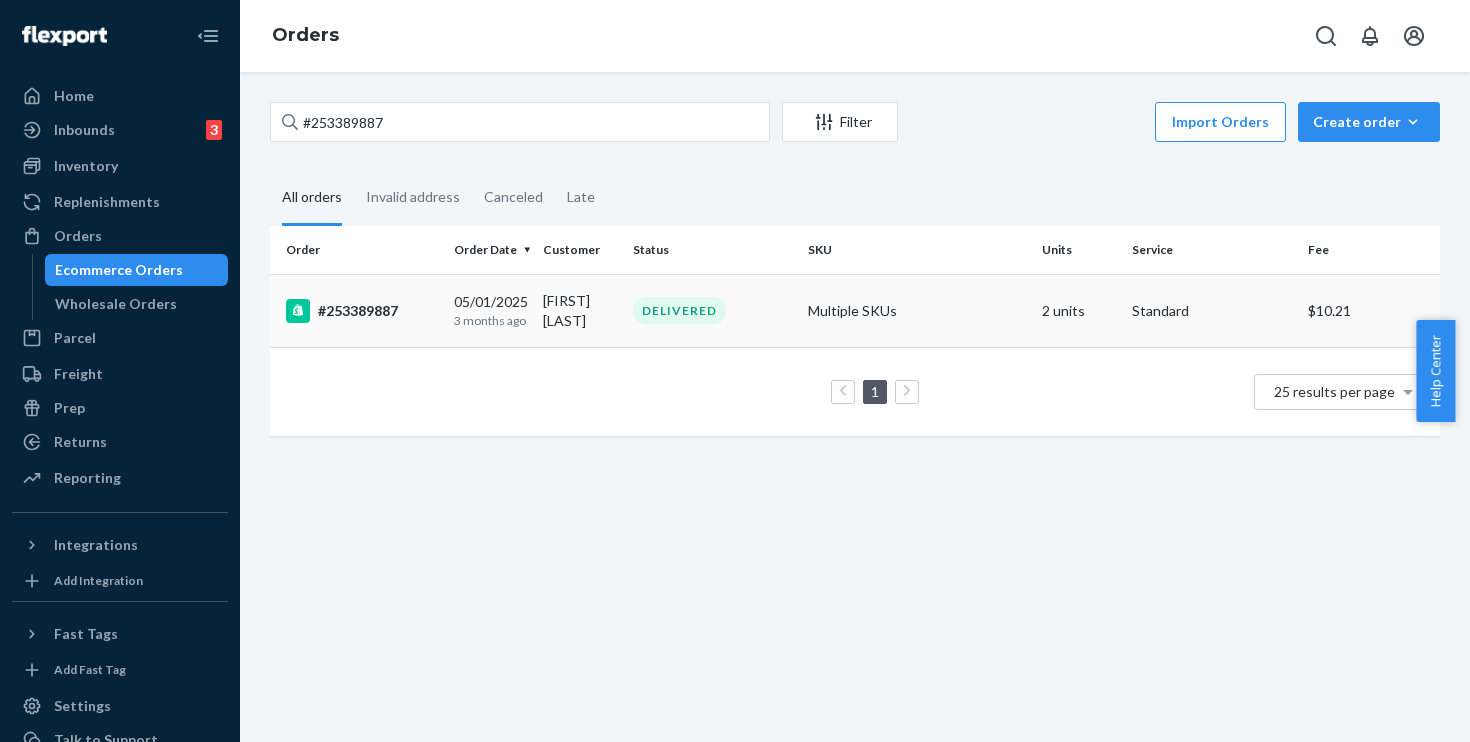 click on "#253389887" at bounding box center [358, 310] 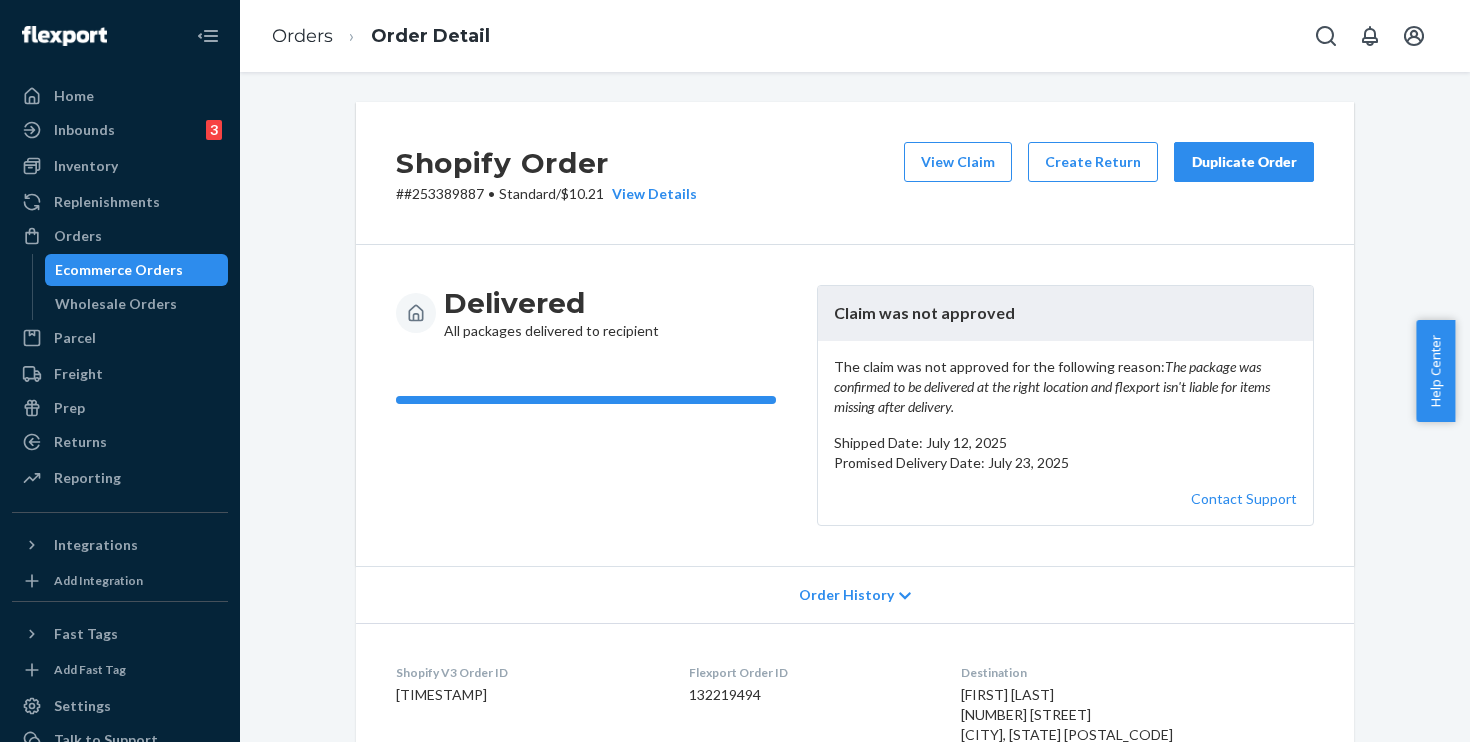 click on "Duplicate Order" at bounding box center [1244, 162] 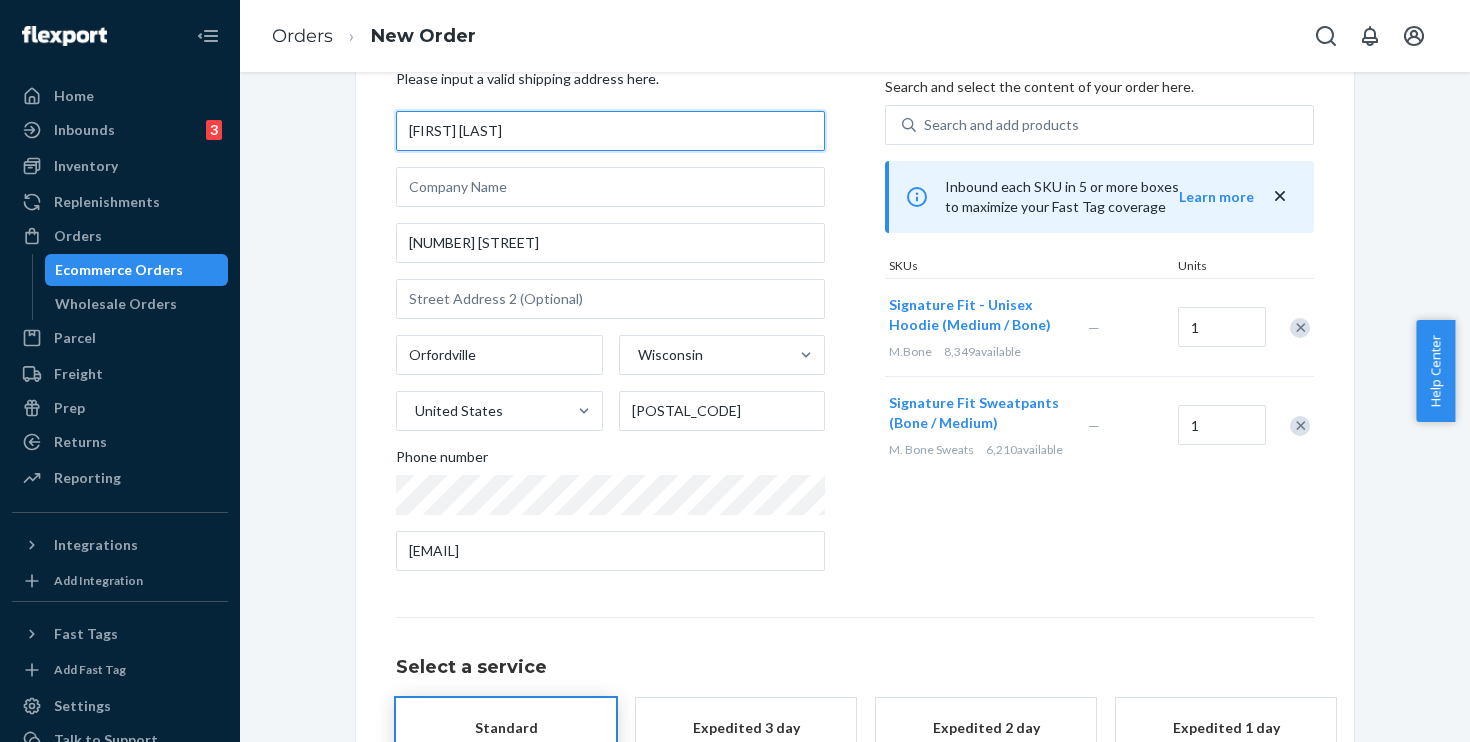 scroll, scrollTop: 268, scrollLeft: 0, axis: vertical 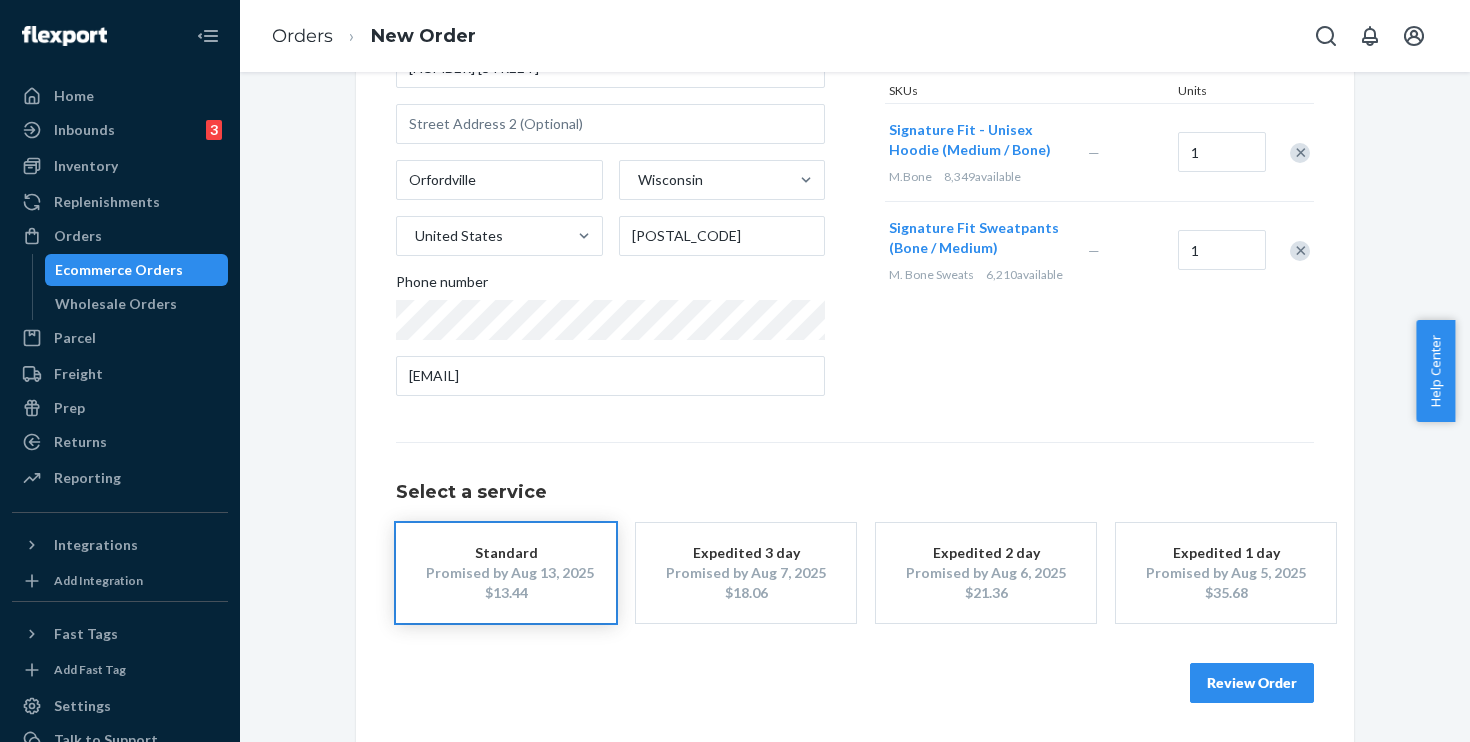 click on "Review Order" at bounding box center (1252, 683) 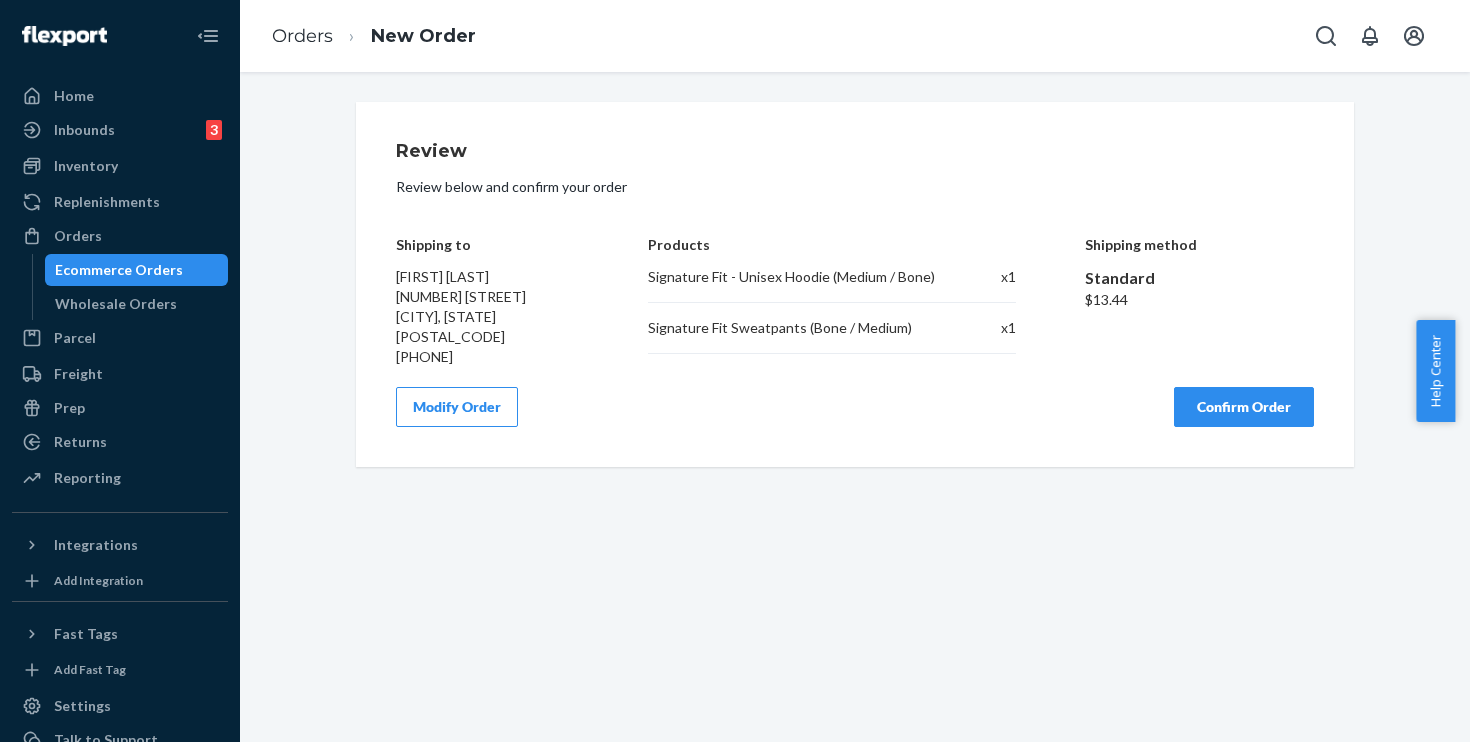 click on "Confirm Order" at bounding box center [1244, 407] 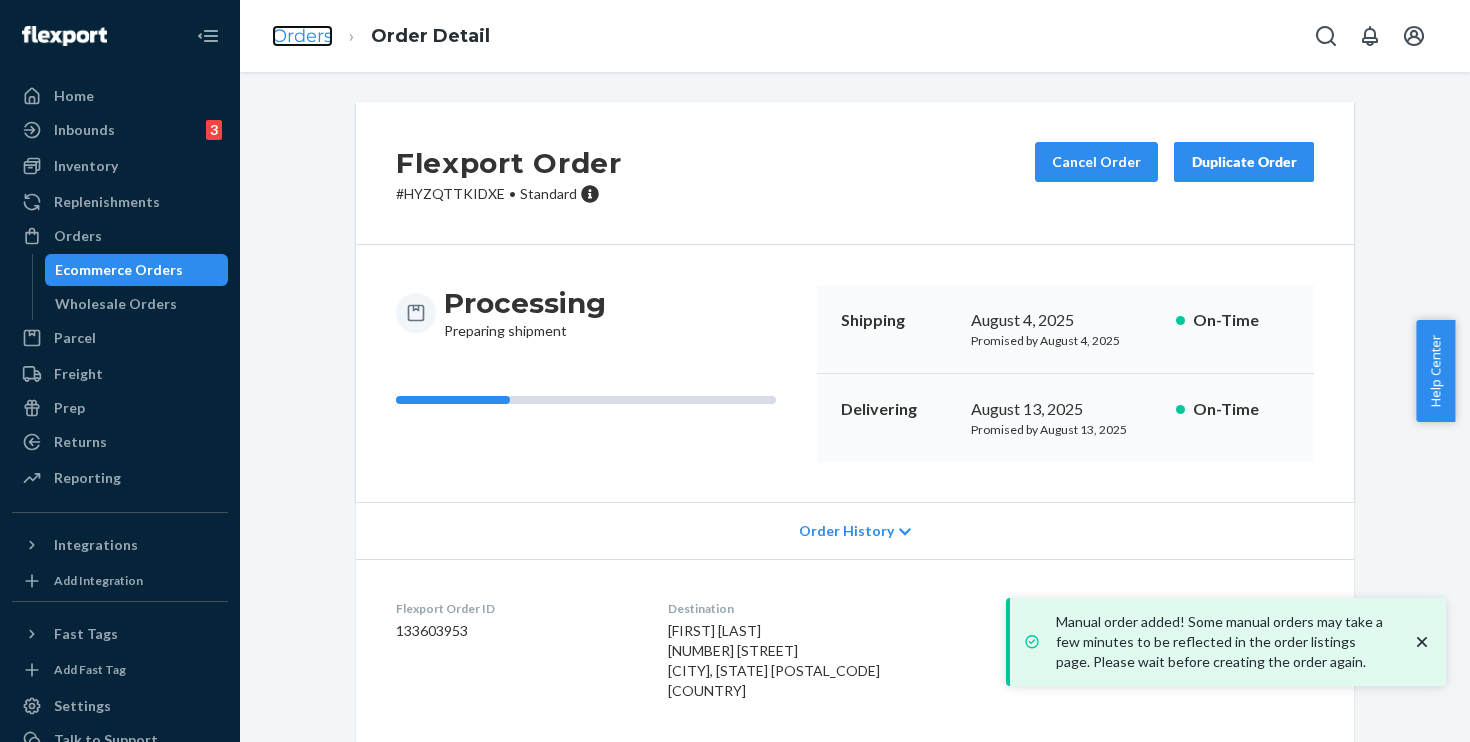click on "Orders" at bounding box center (302, 36) 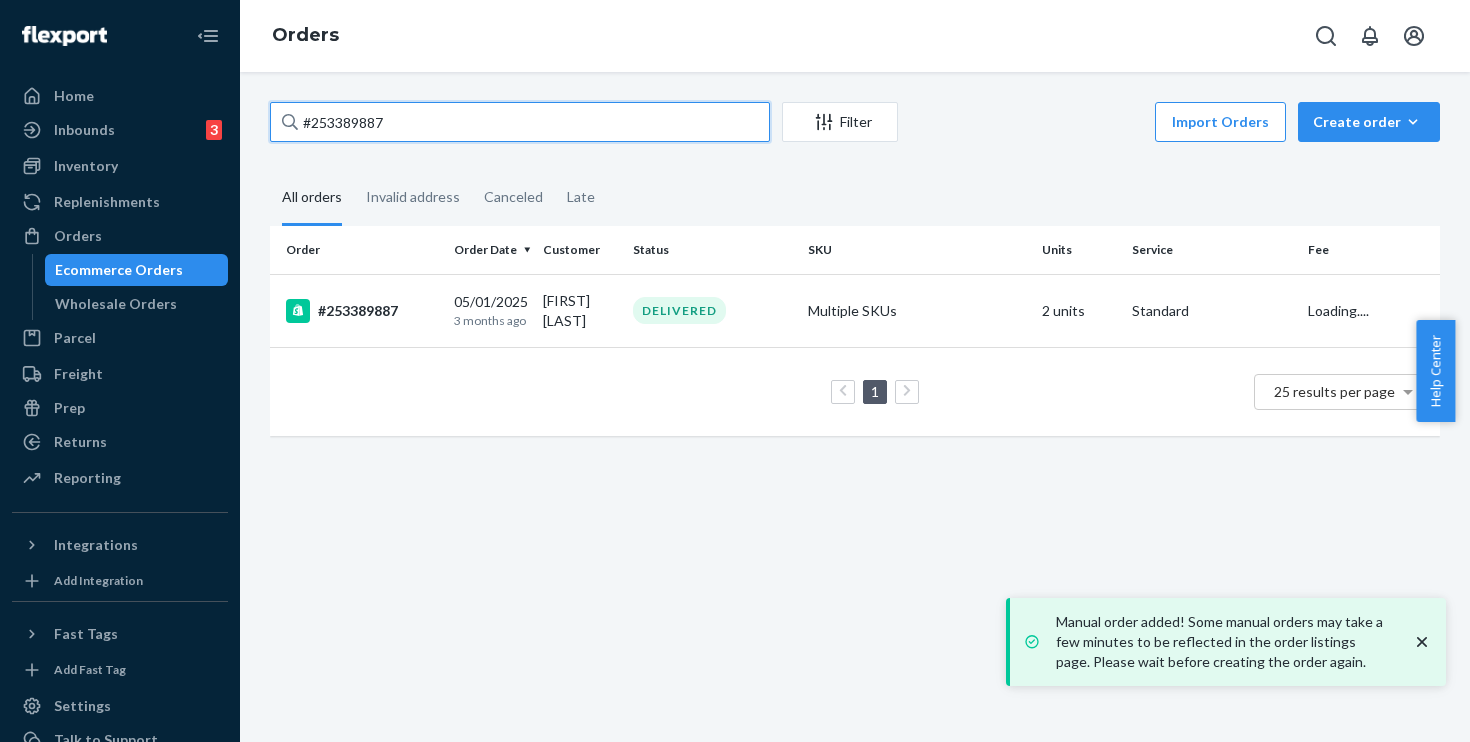 click on "#253389887" at bounding box center [520, 122] 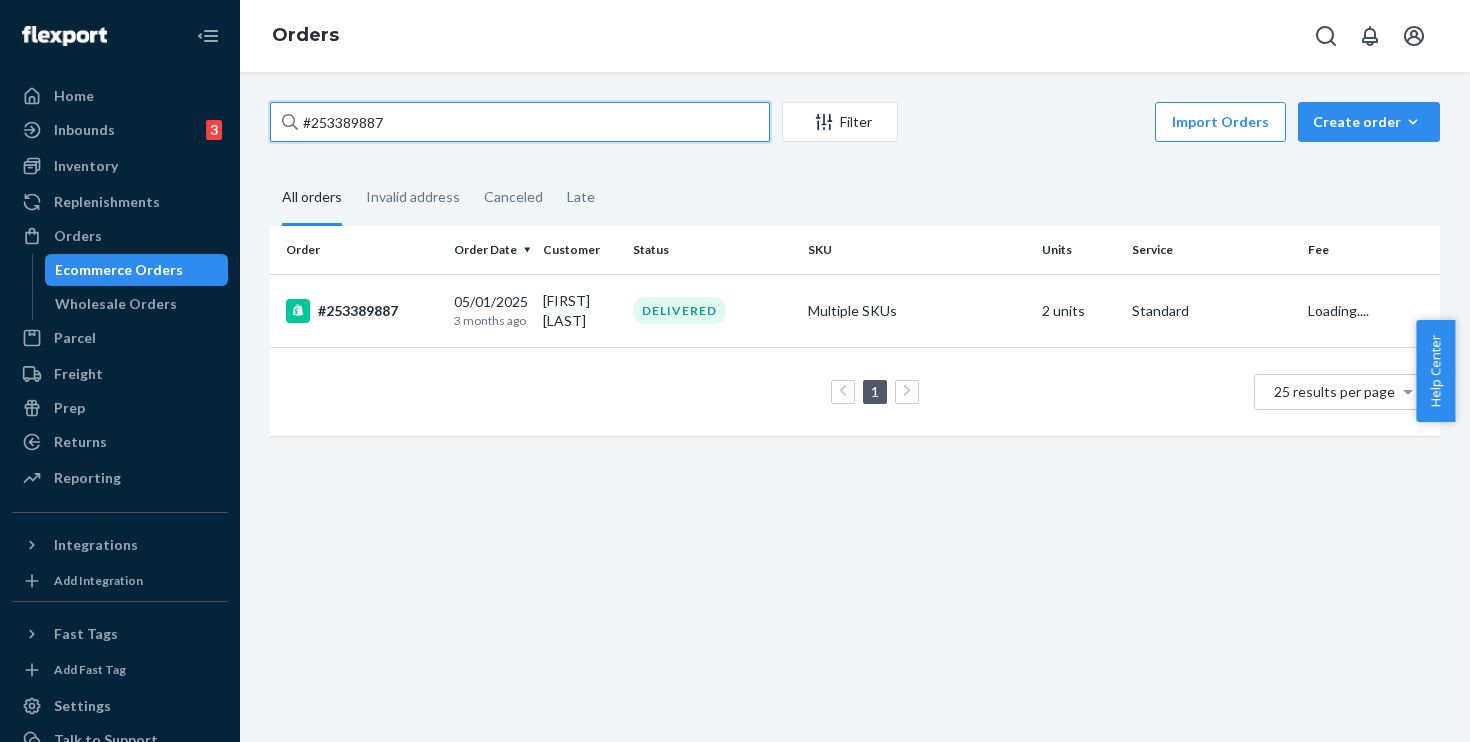 paste on "254411963" 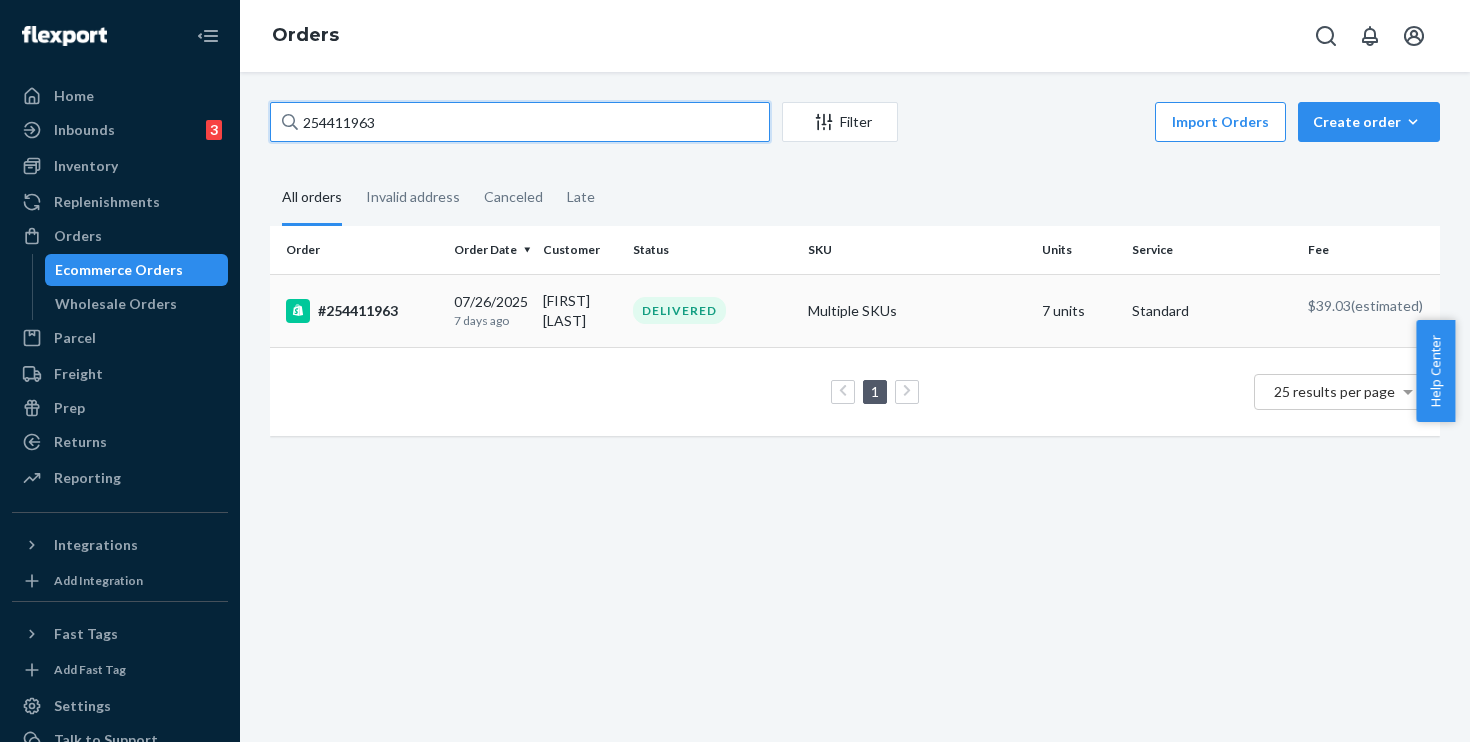 type on "254411963" 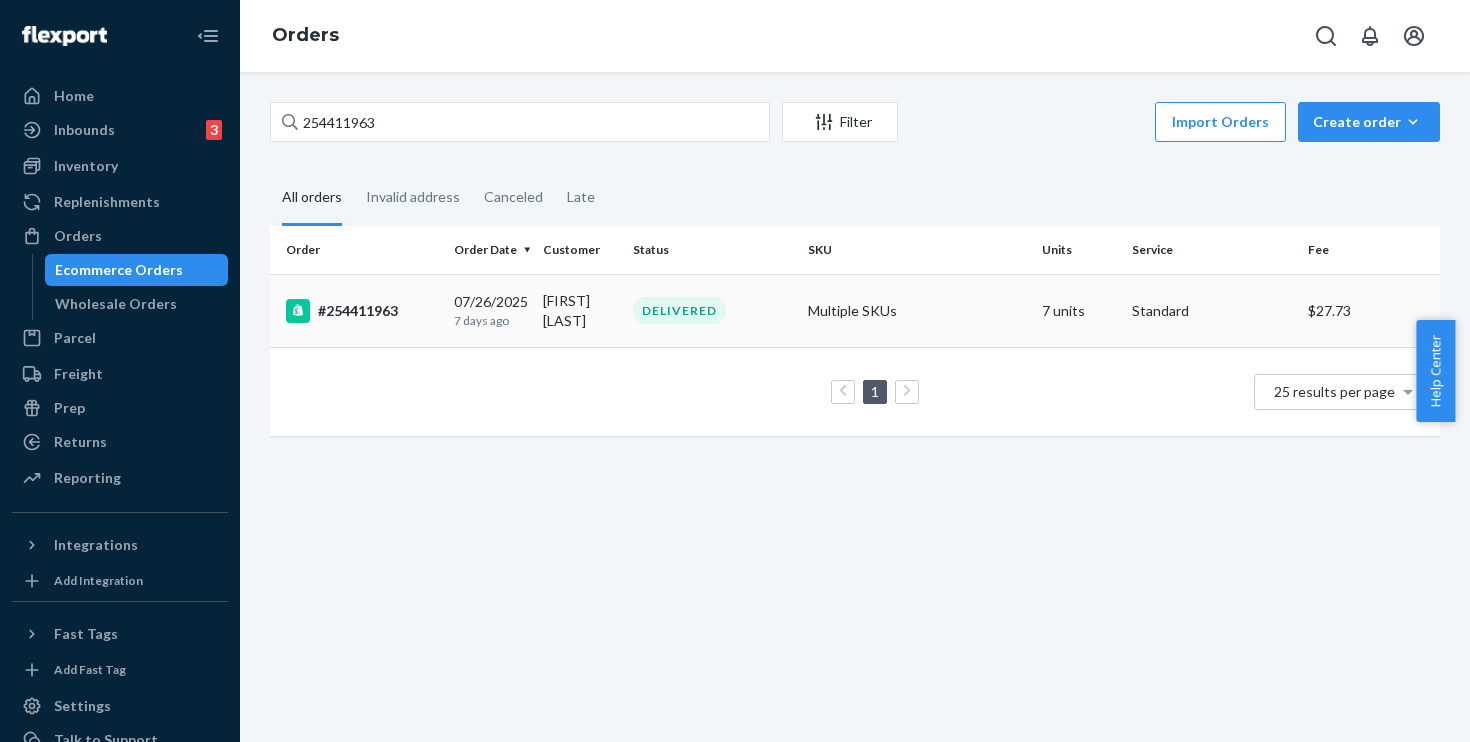 click on "#254411963" at bounding box center [362, 311] 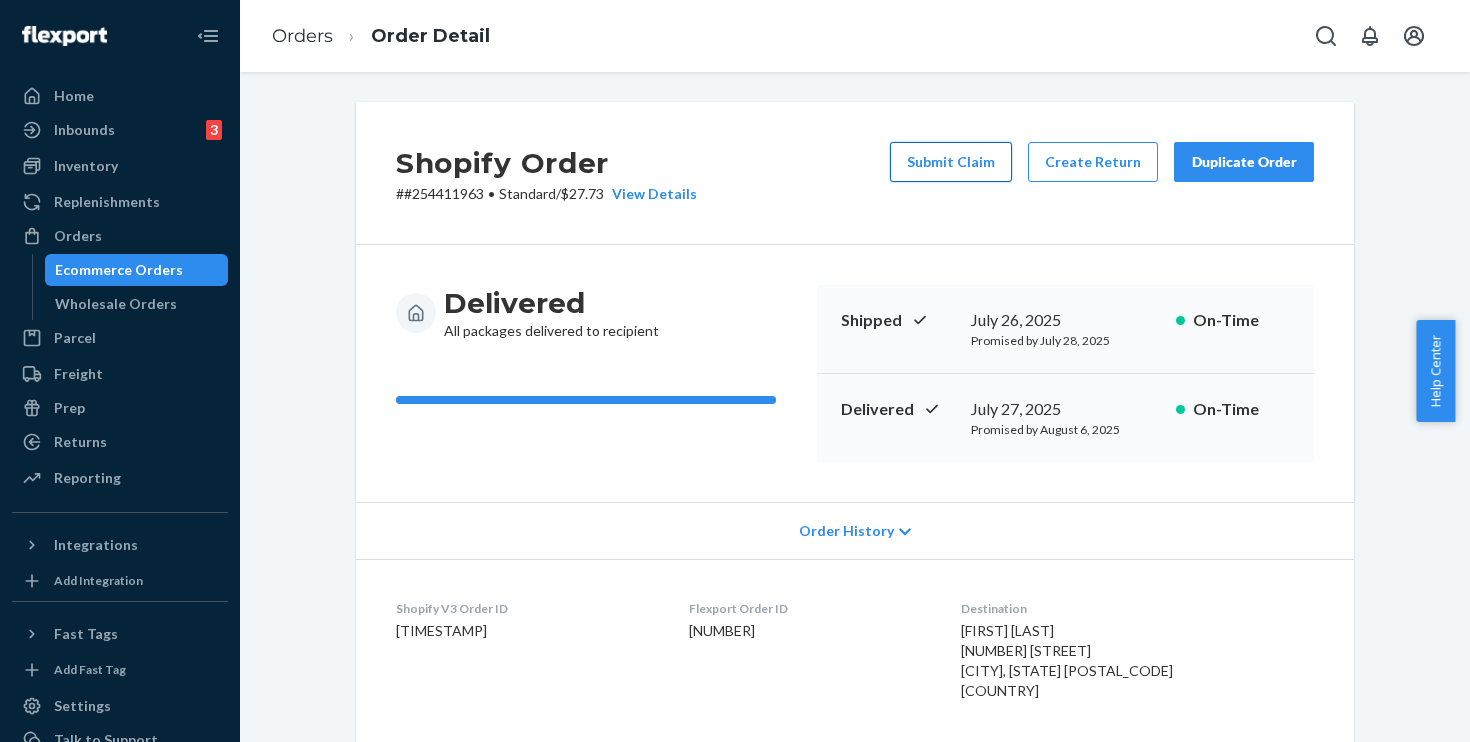 click on "Submit Claim" at bounding box center (951, 162) 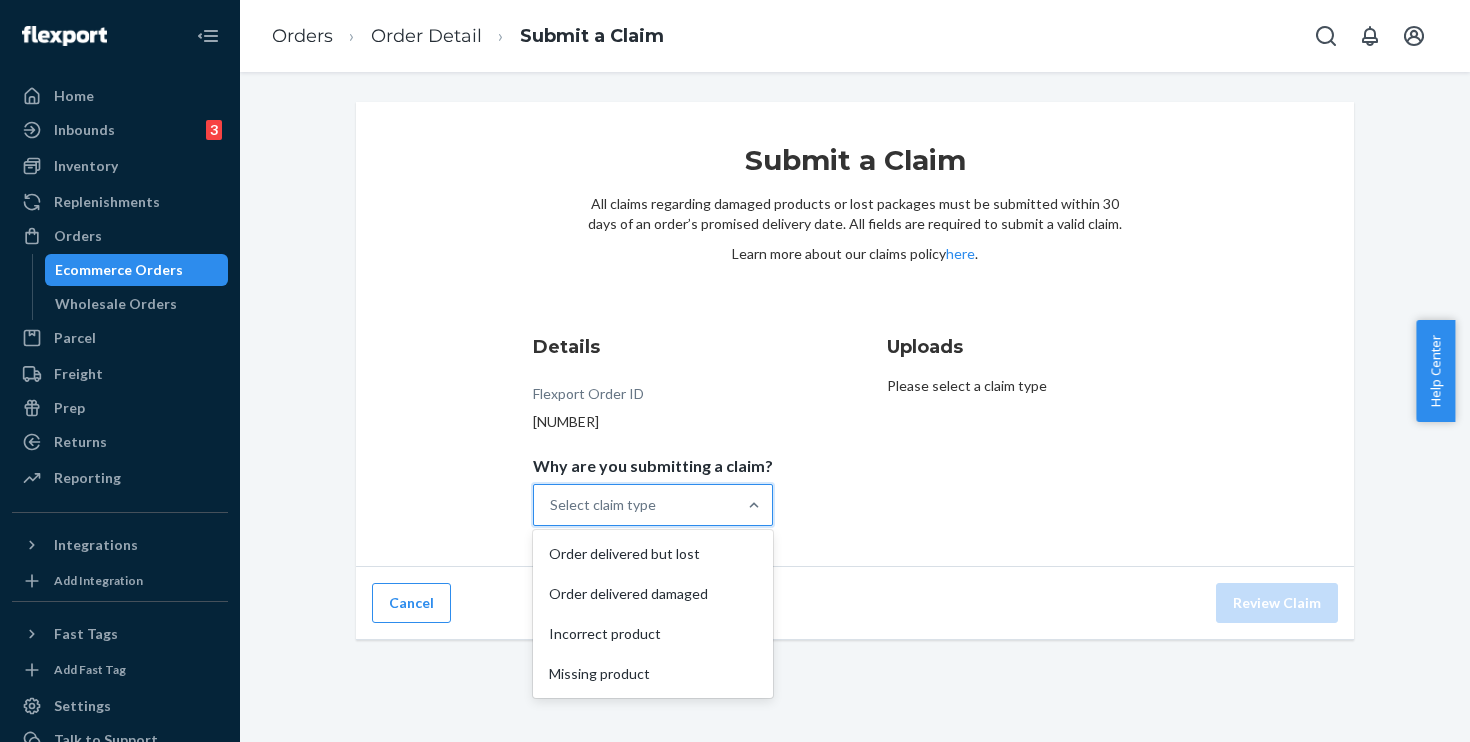 click on "Select claim type" at bounding box center (603, 505) 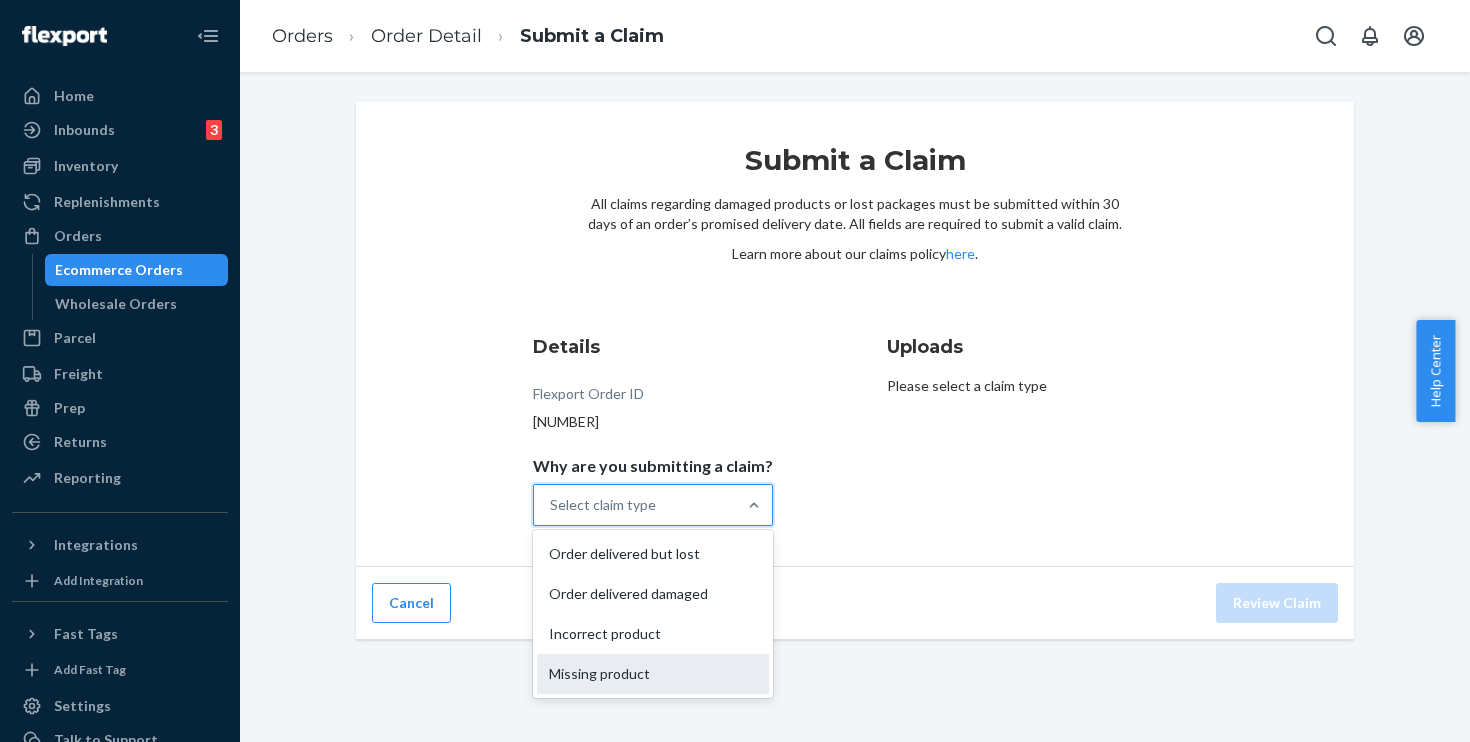 click on "Missing product" at bounding box center (653, 674) 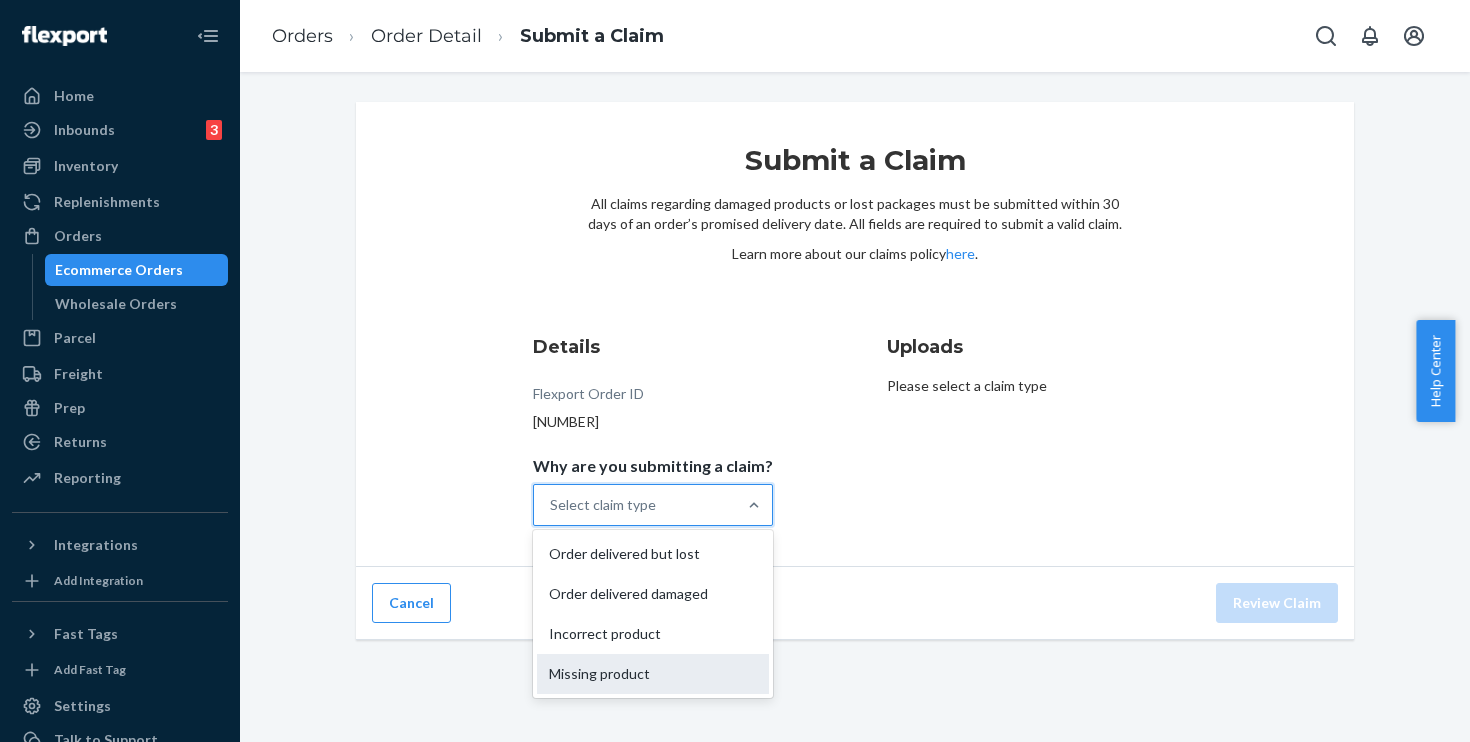 click on "Why are you submitting a claim?      option Missing product focused, 0 of 4. 4 results available. Use Up and Down to choose options, press Enter to select the currently focused option, press Escape to exit the menu, press Tab to select the option and exit the menu. Select claim type Order delivered but lost Order delivered damaged Incorrect product Missing product" at bounding box center [551, 505] 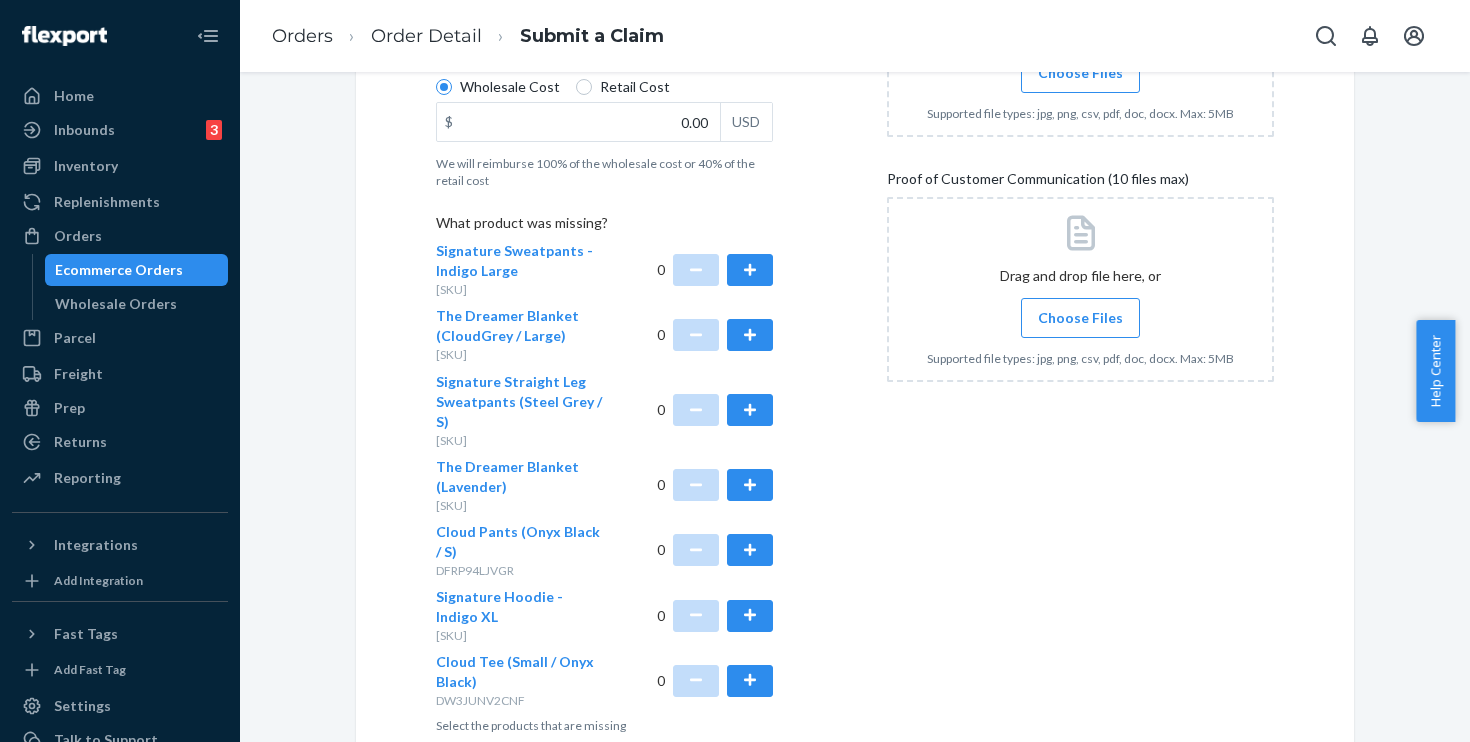 scroll, scrollTop: 502, scrollLeft: 0, axis: vertical 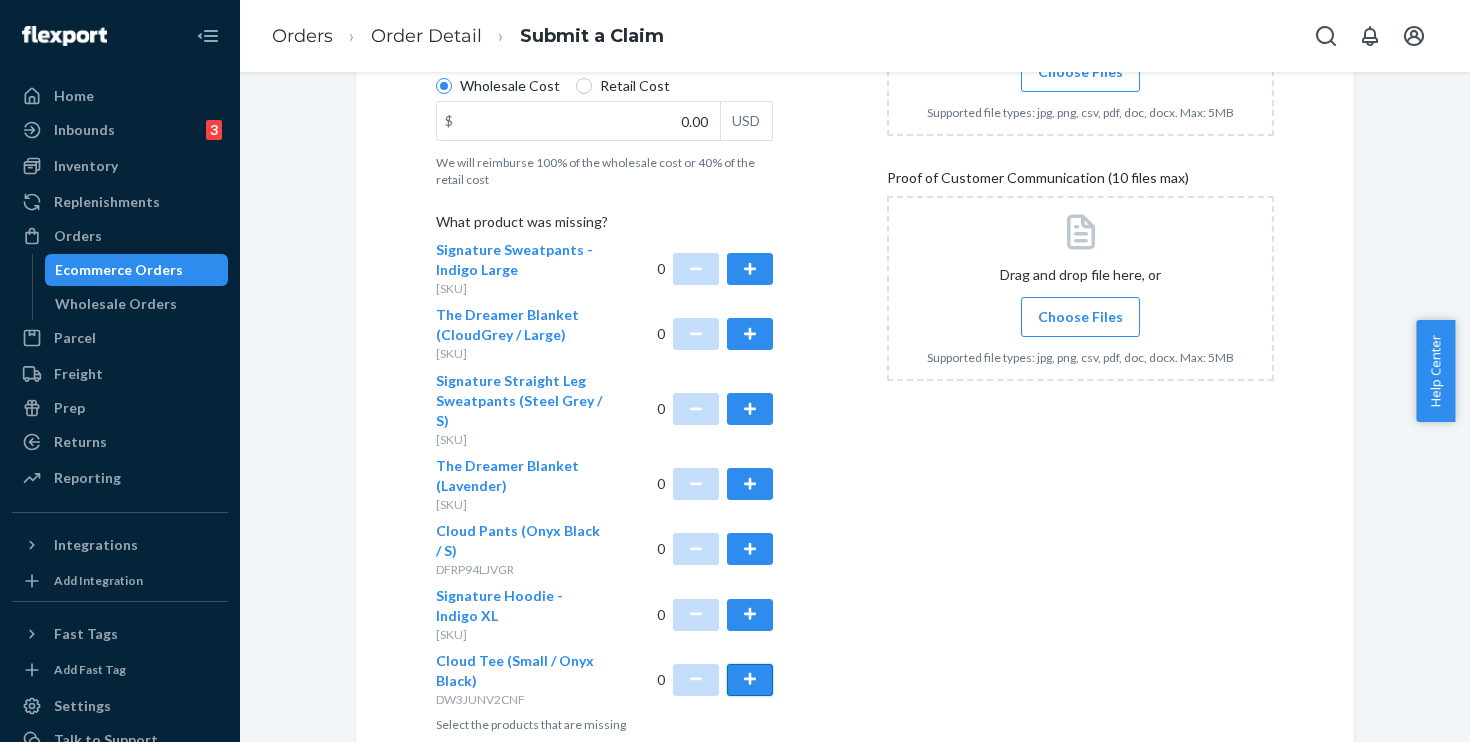 click at bounding box center [750, 680] 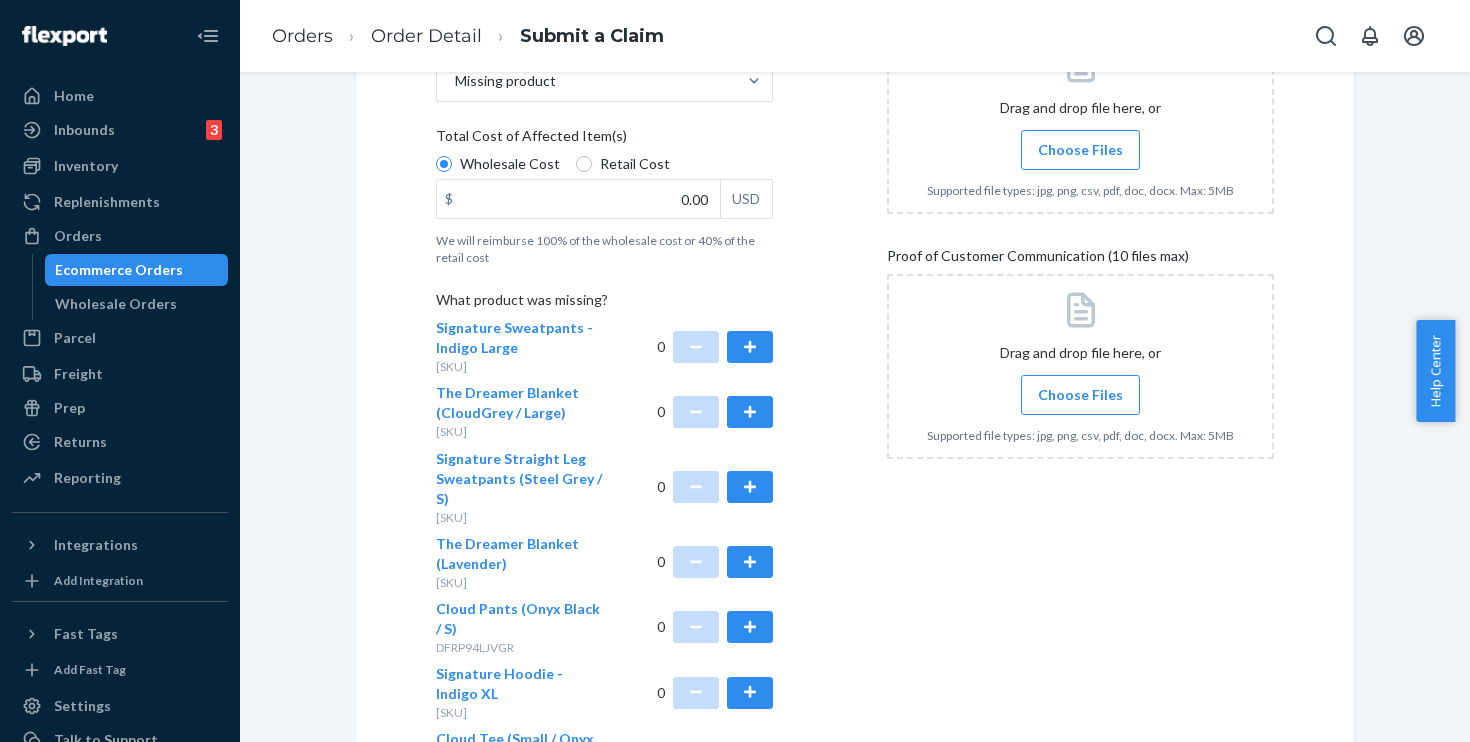 scroll, scrollTop: 423, scrollLeft: 0, axis: vertical 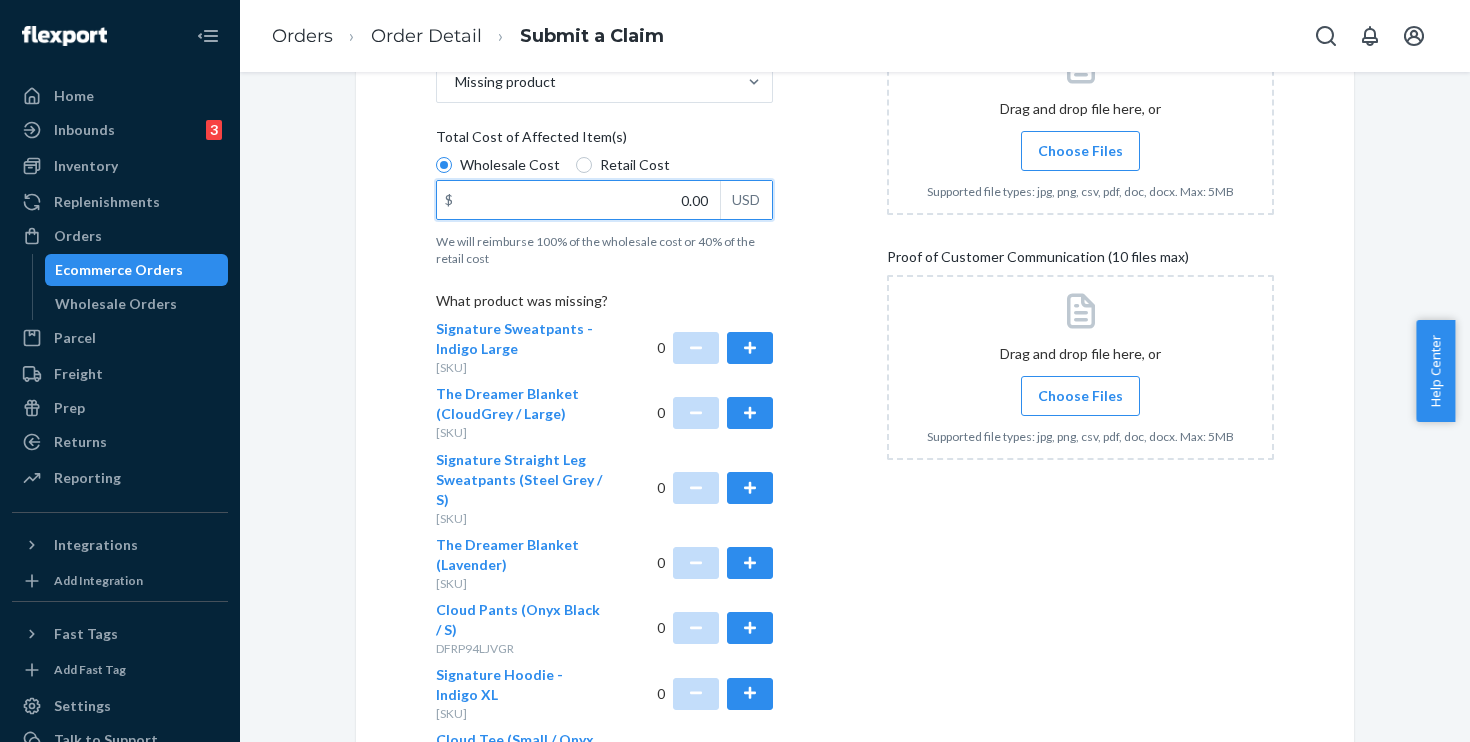 click on "0.00" at bounding box center [578, 200] 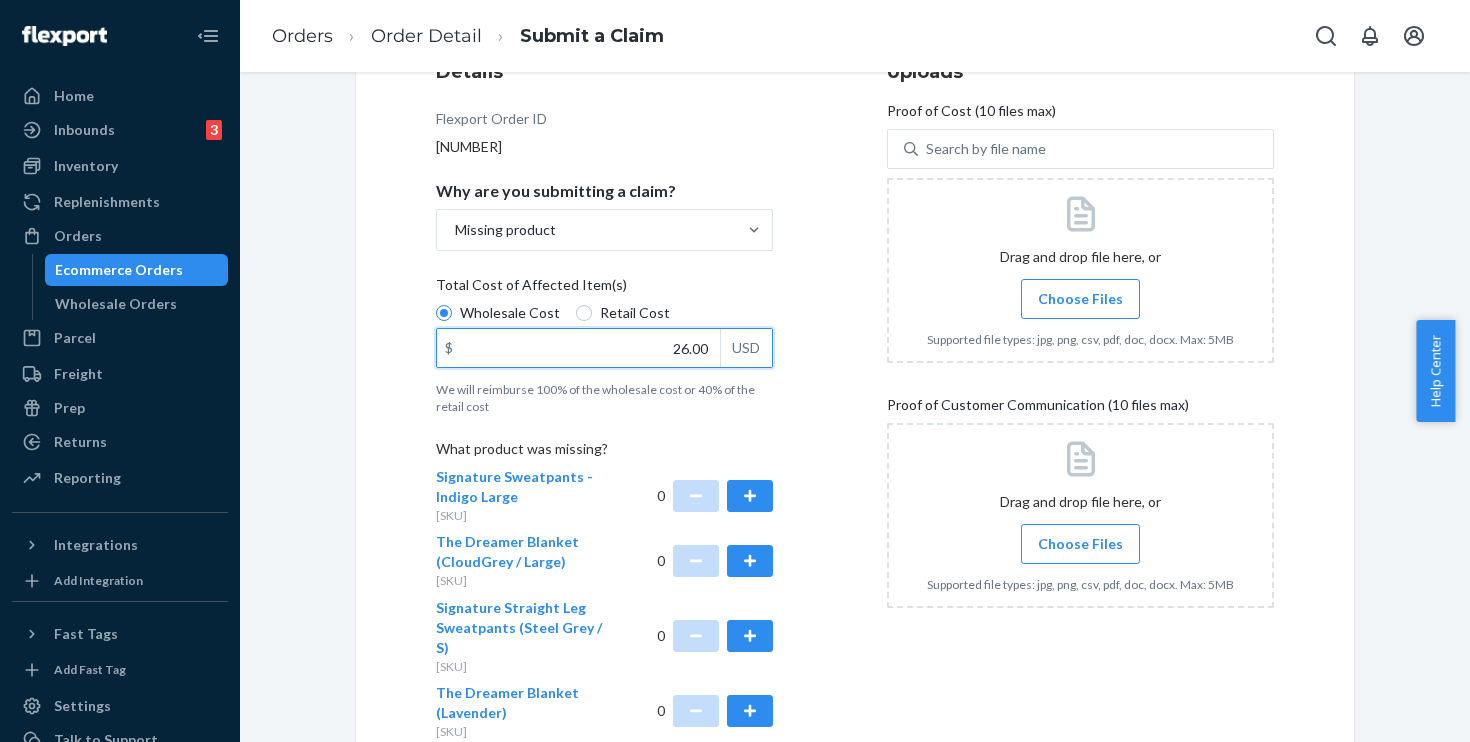 scroll, scrollTop: 234, scrollLeft: 0, axis: vertical 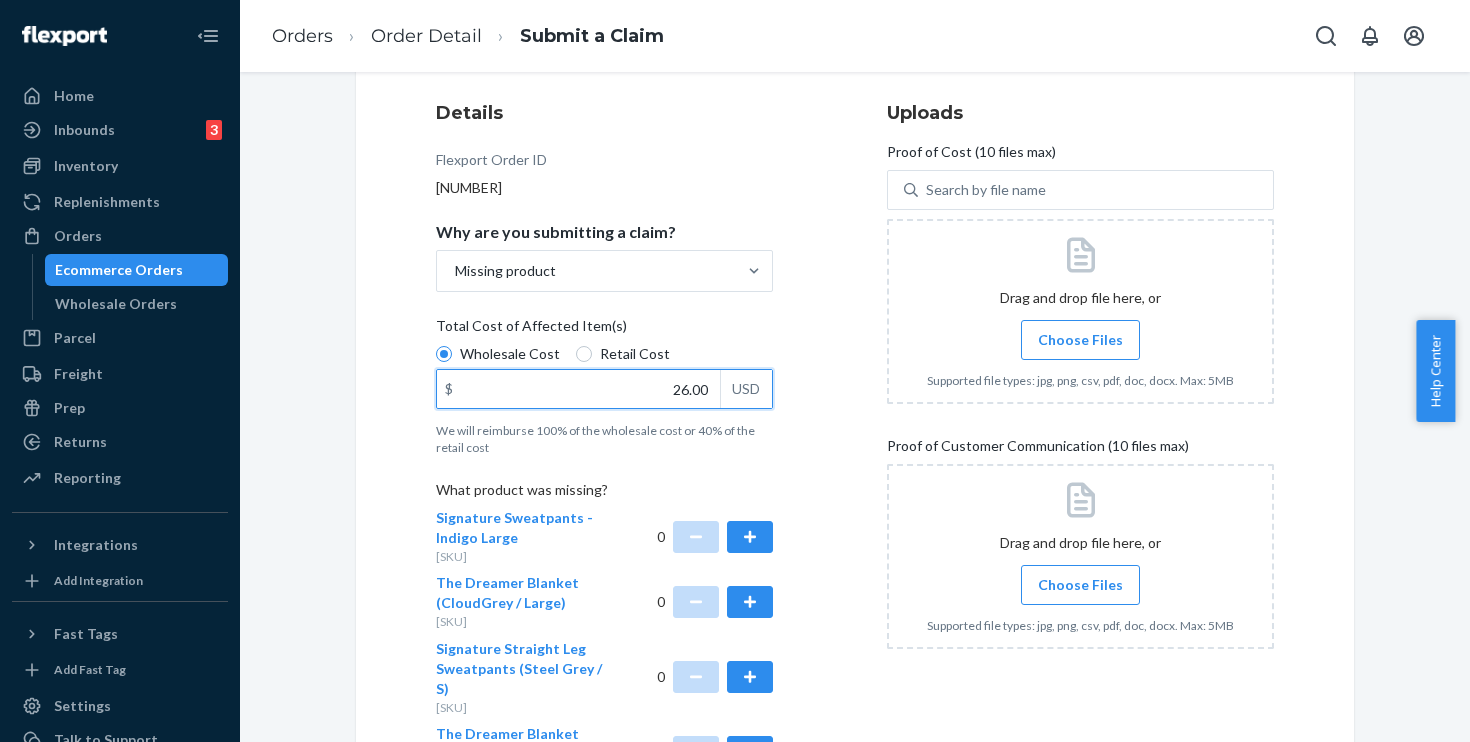 type on "26.00" 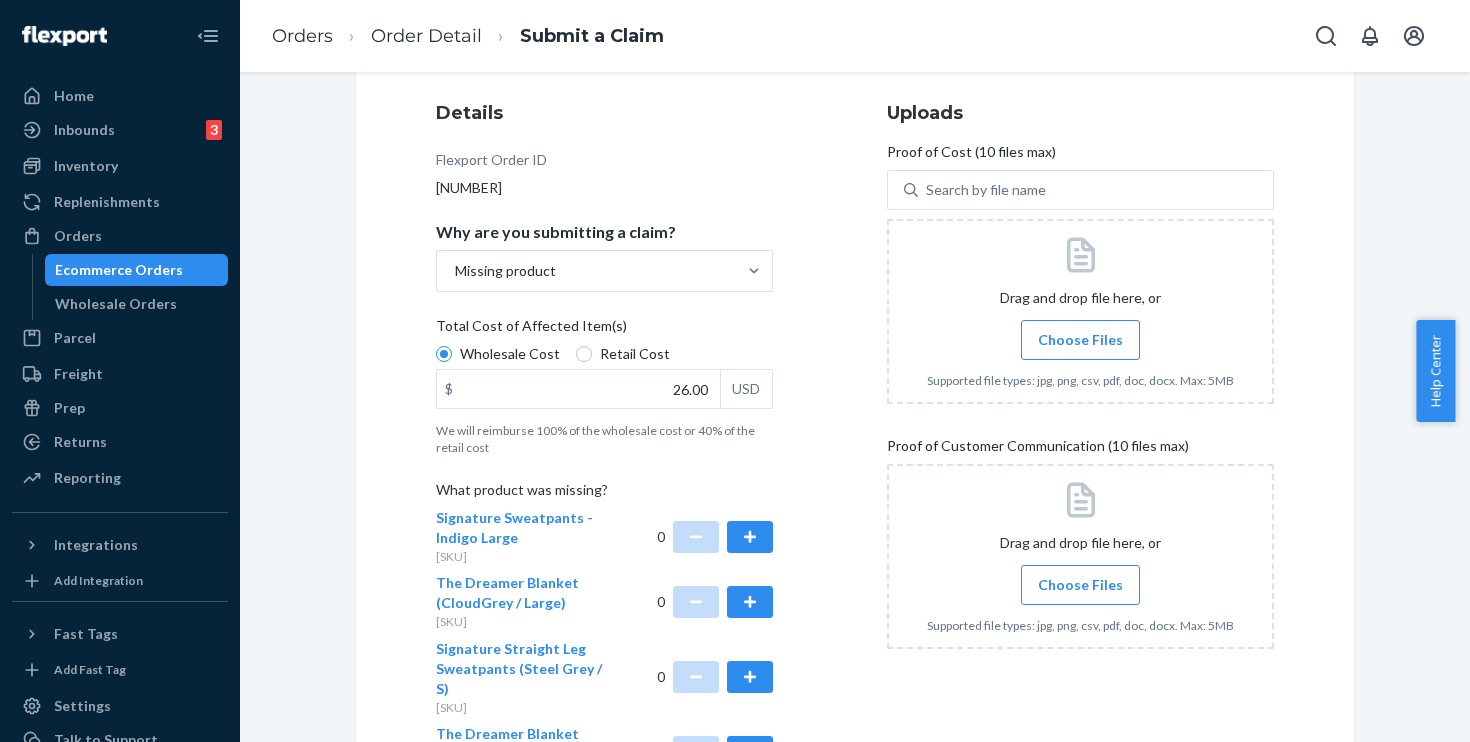 click on "Choose Files" at bounding box center [1080, 340] 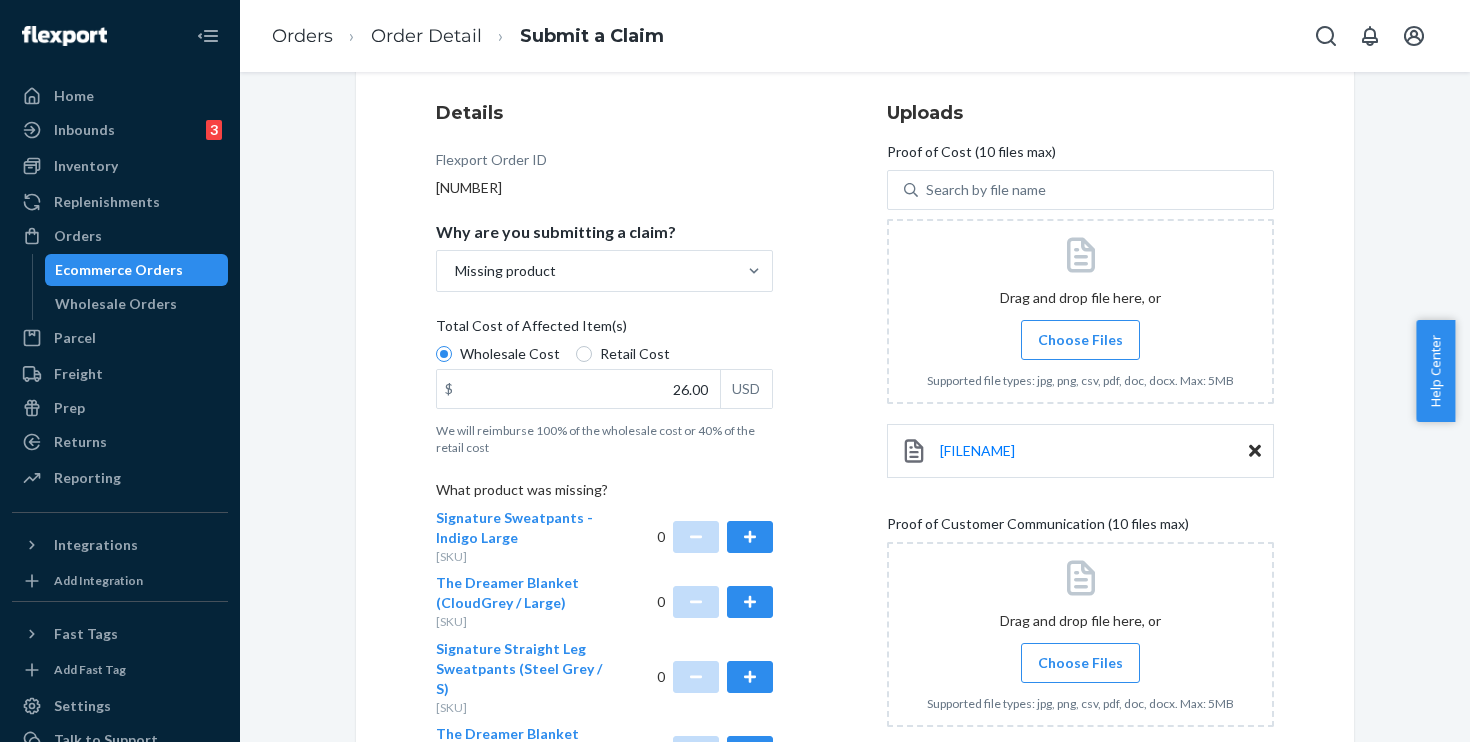 click on "Choose Files" at bounding box center (1080, 663) 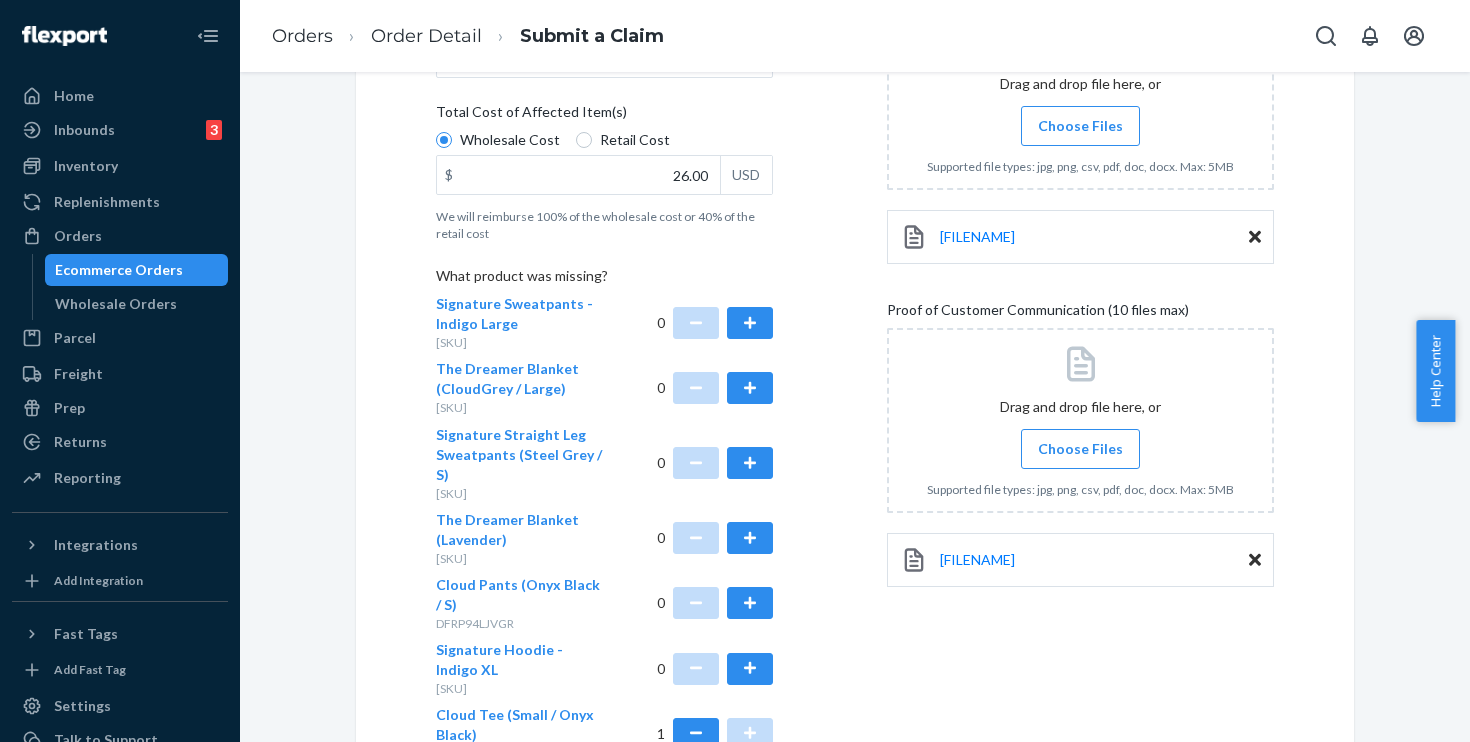 click on "Choose Files" at bounding box center (1080, 449) 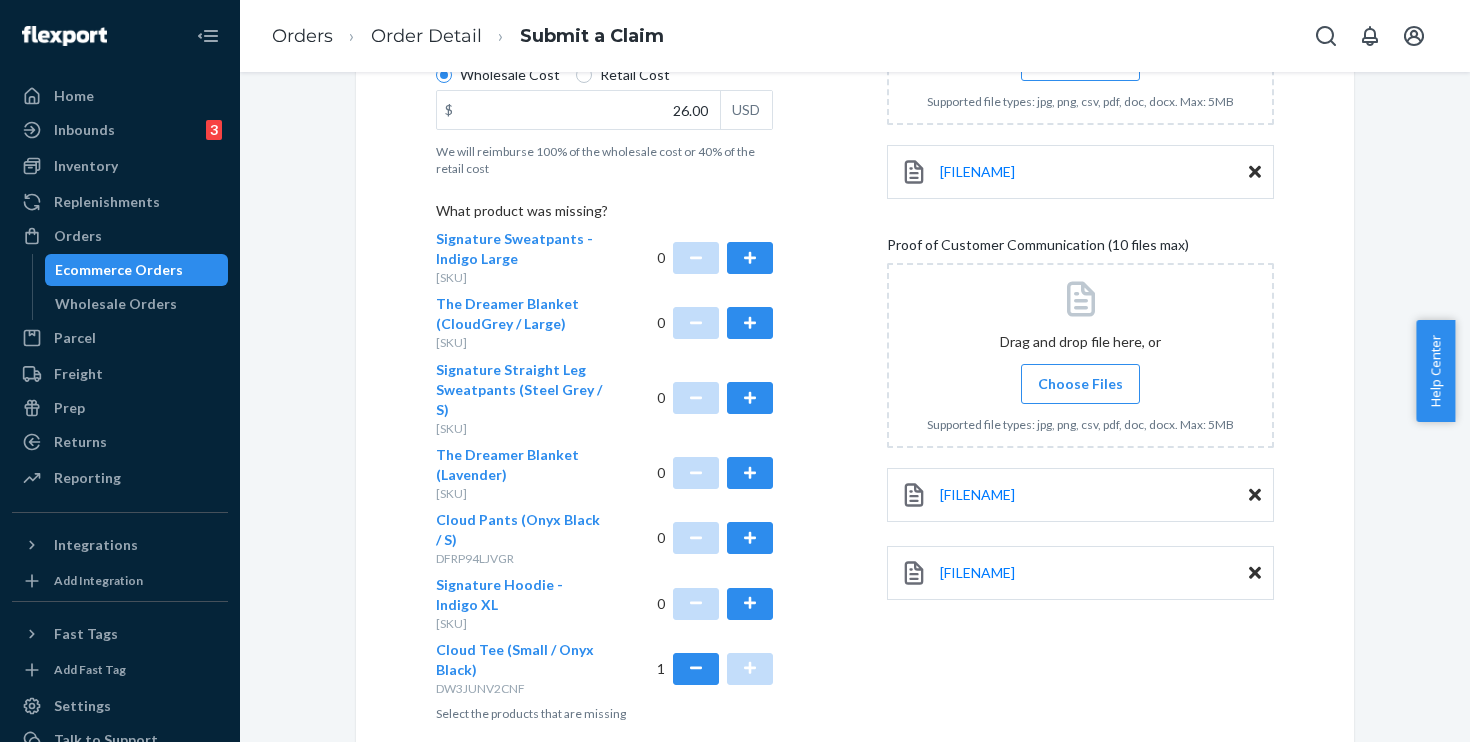 scroll, scrollTop: 587, scrollLeft: 0, axis: vertical 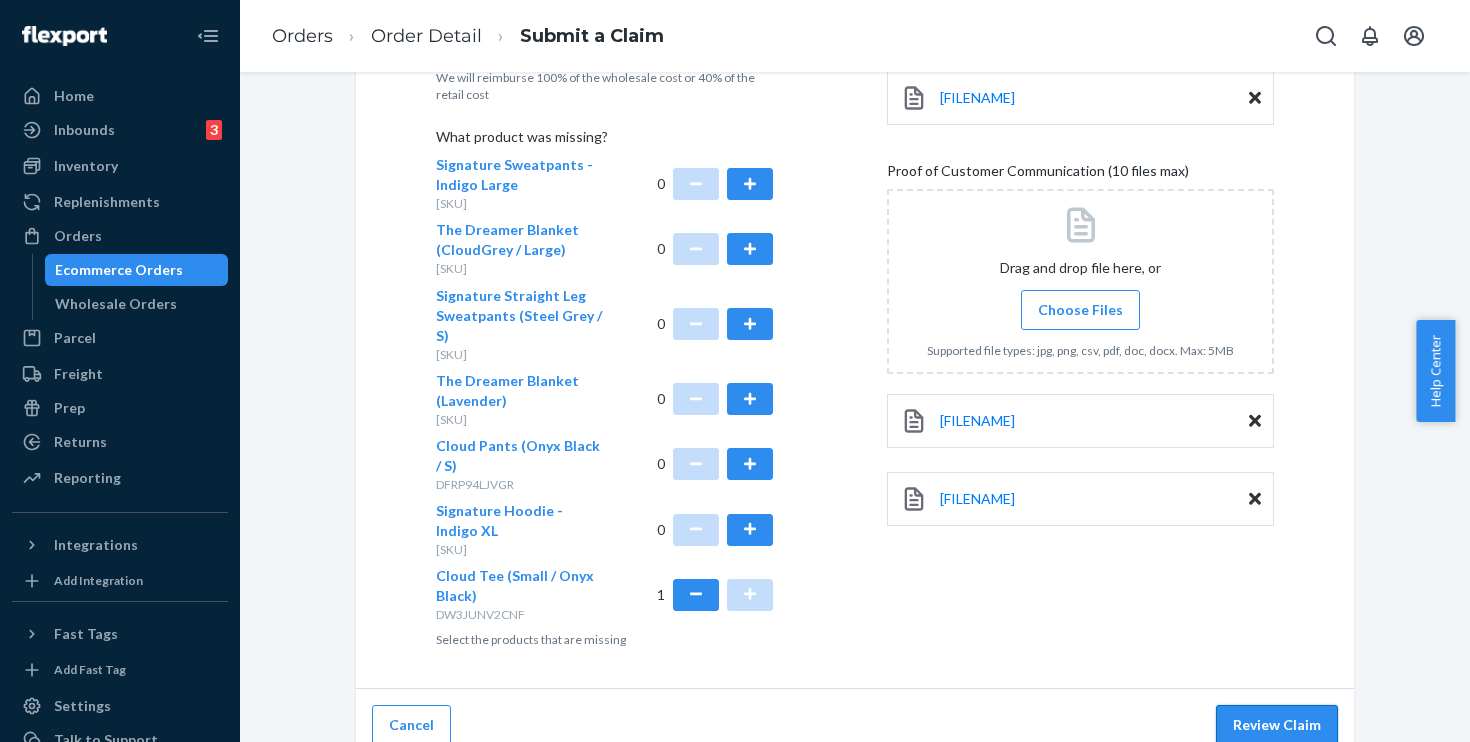 click on "Review Claim" at bounding box center [1277, 725] 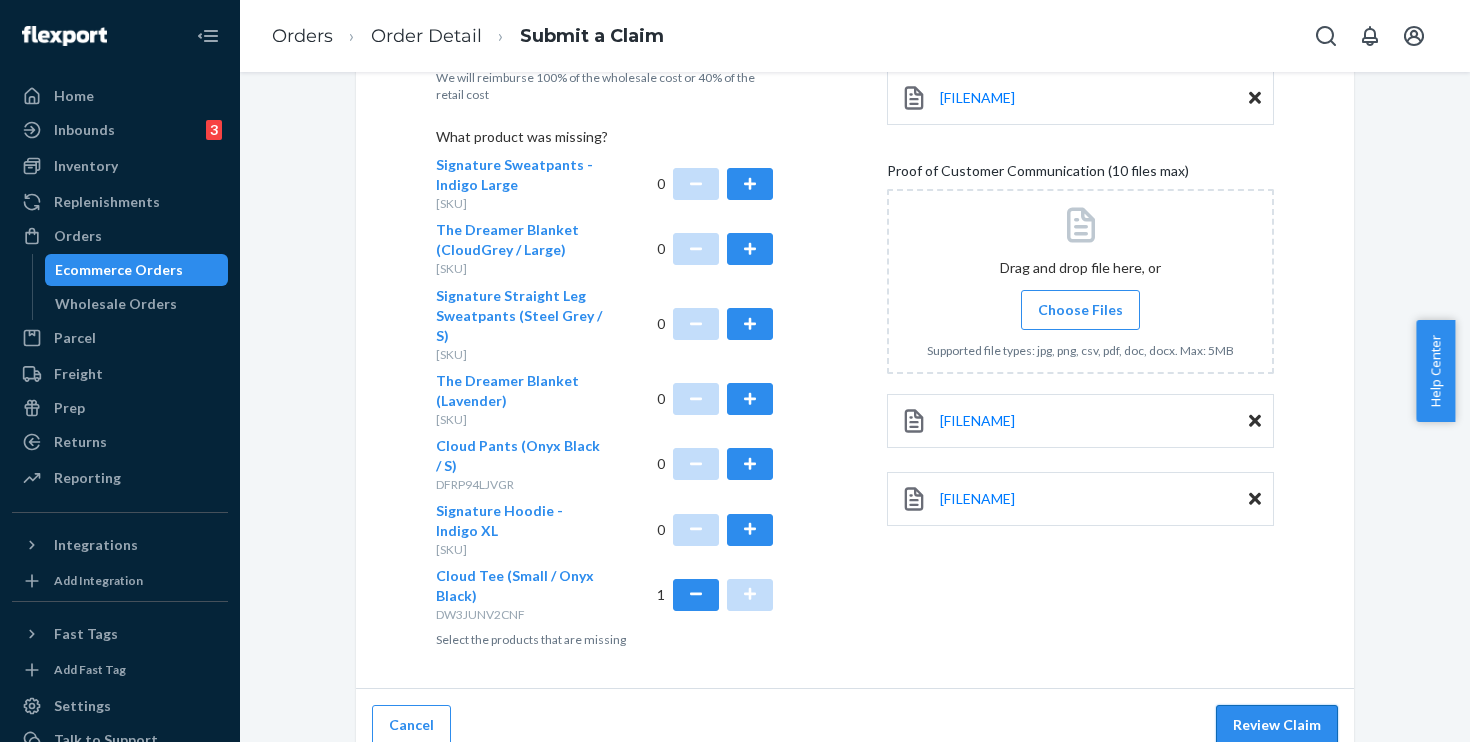 scroll, scrollTop: 123, scrollLeft: 0, axis: vertical 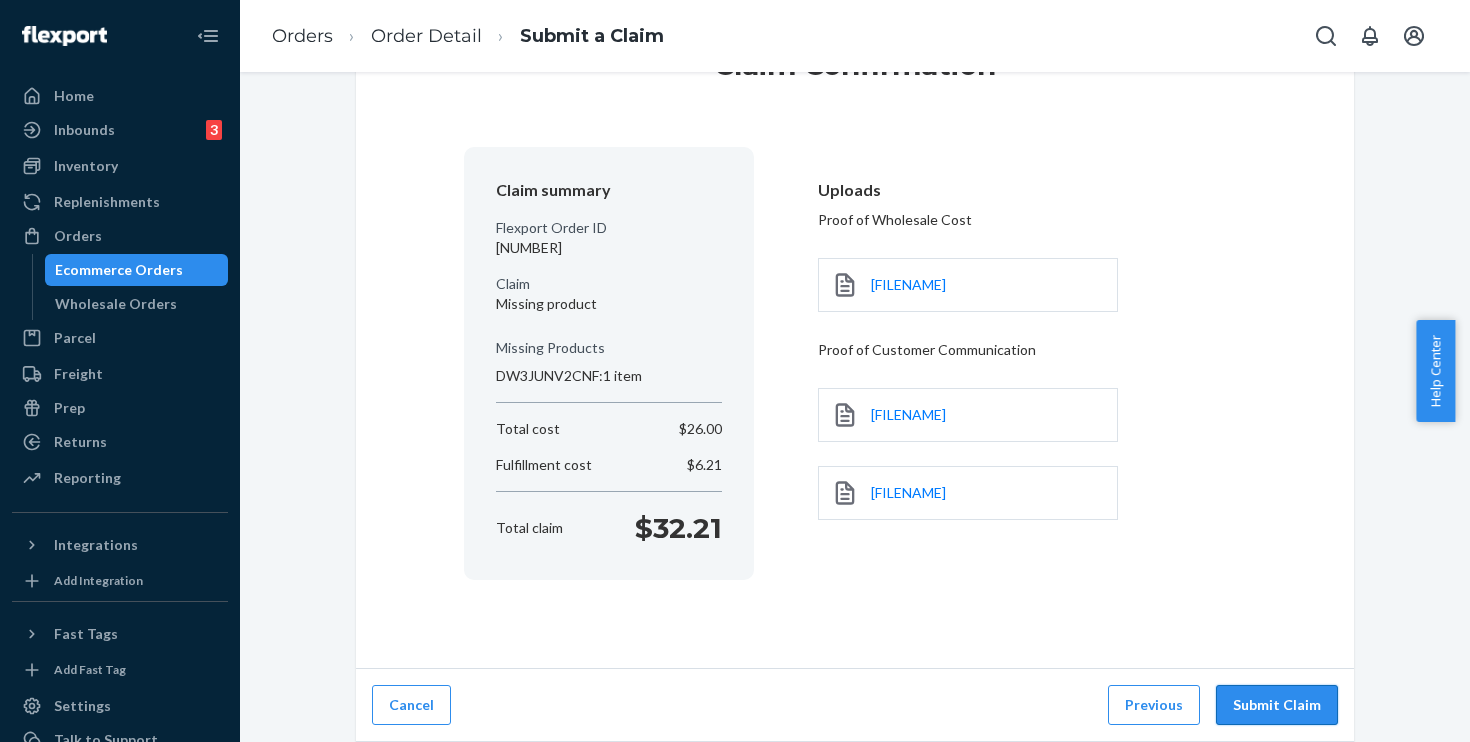 click on "Submit Claim" at bounding box center [1277, 705] 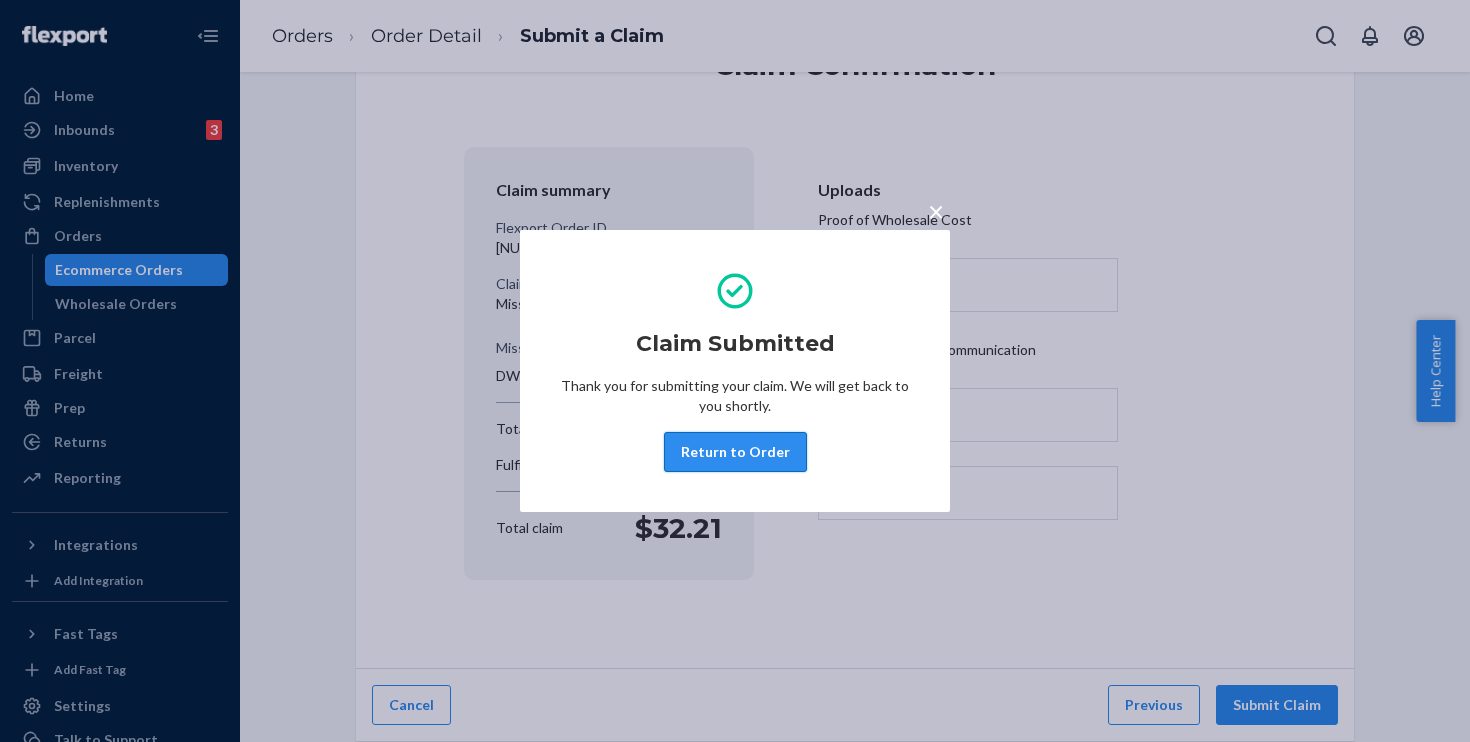 click on "Return to Order" at bounding box center [735, 452] 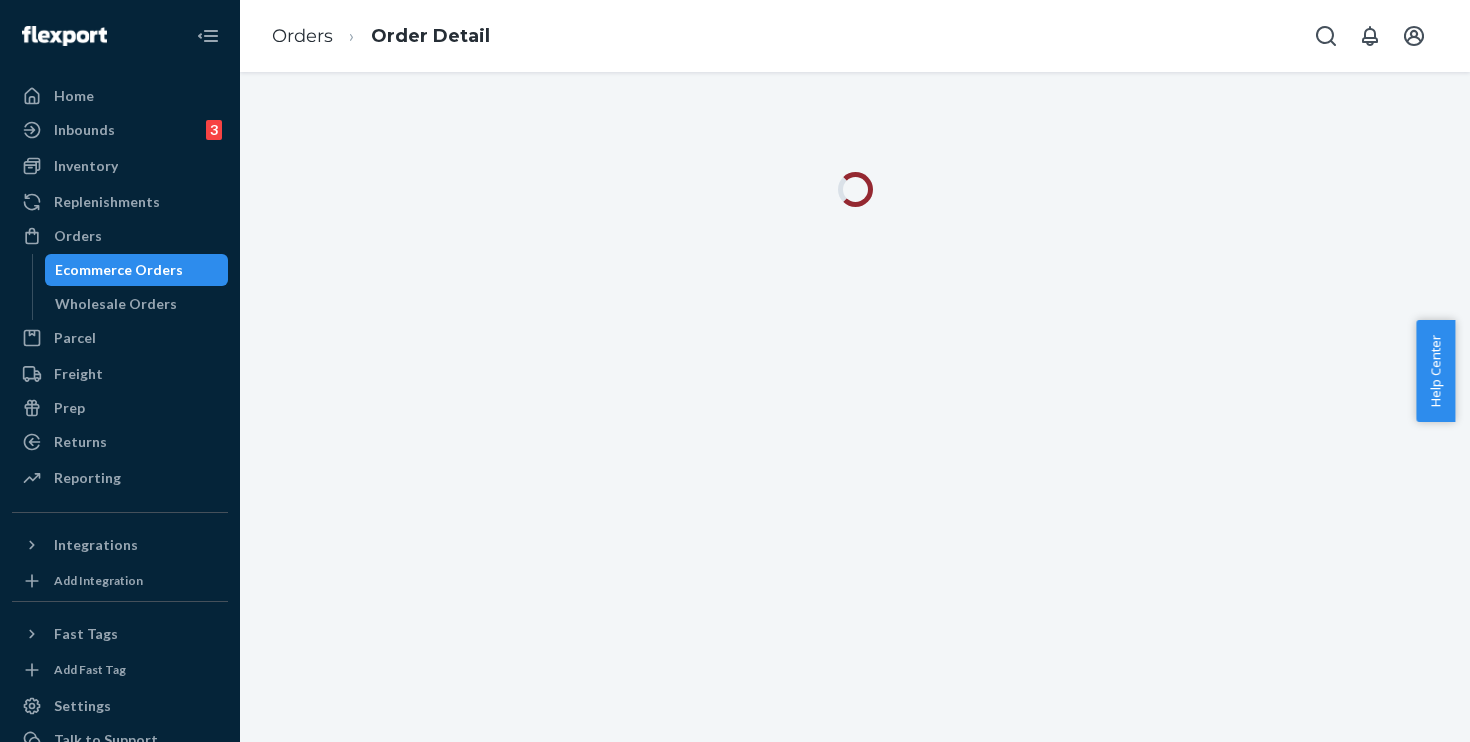 scroll, scrollTop: 0, scrollLeft: 0, axis: both 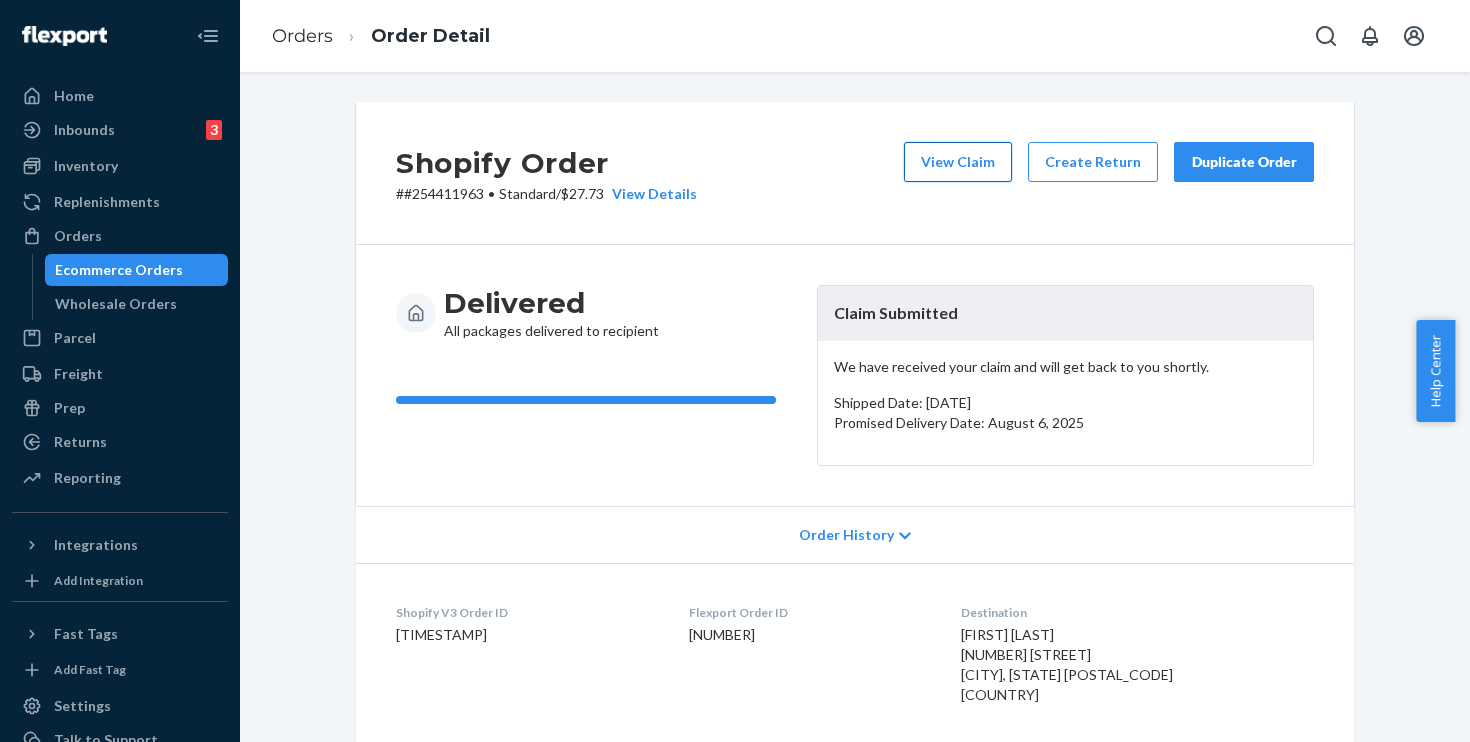 click on "View Claim" at bounding box center [958, 162] 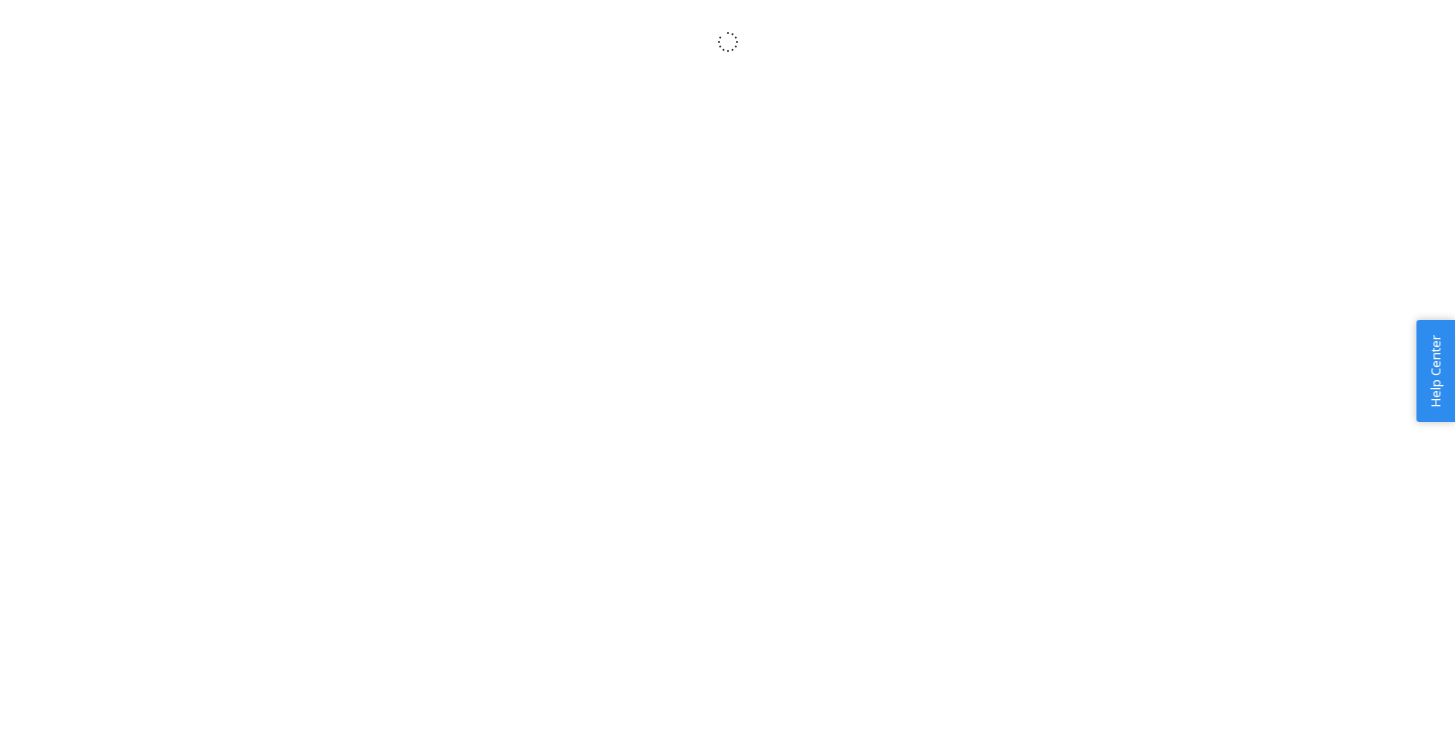 scroll, scrollTop: 0, scrollLeft: 0, axis: both 